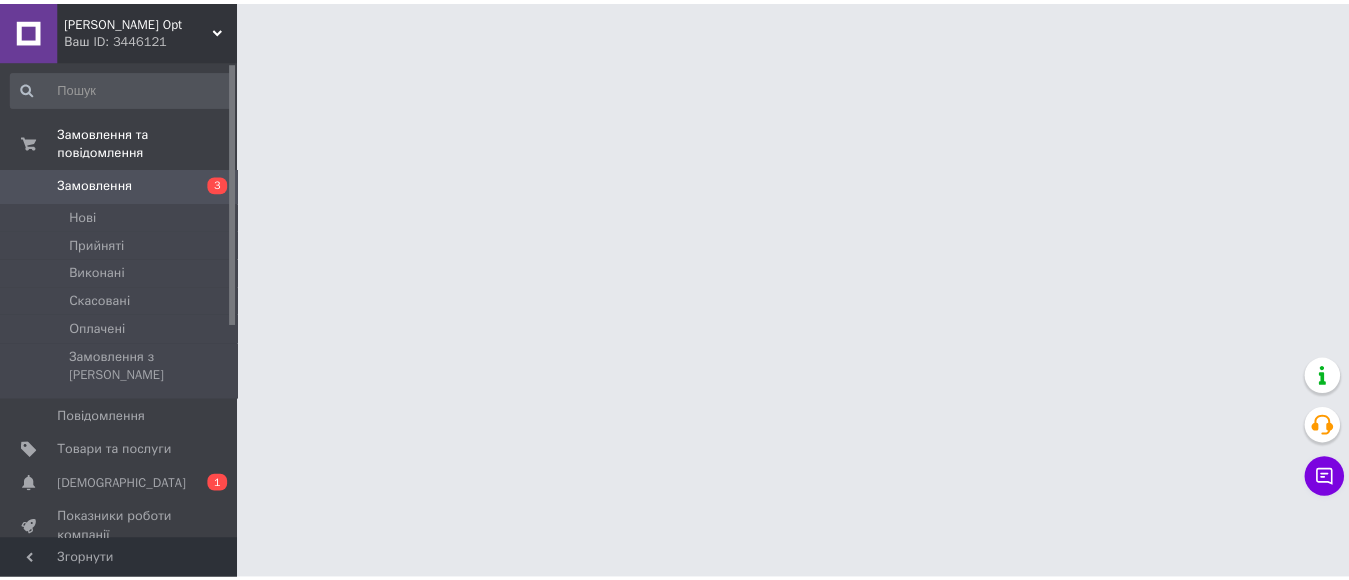 scroll, scrollTop: 0, scrollLeft: 0, axis: both 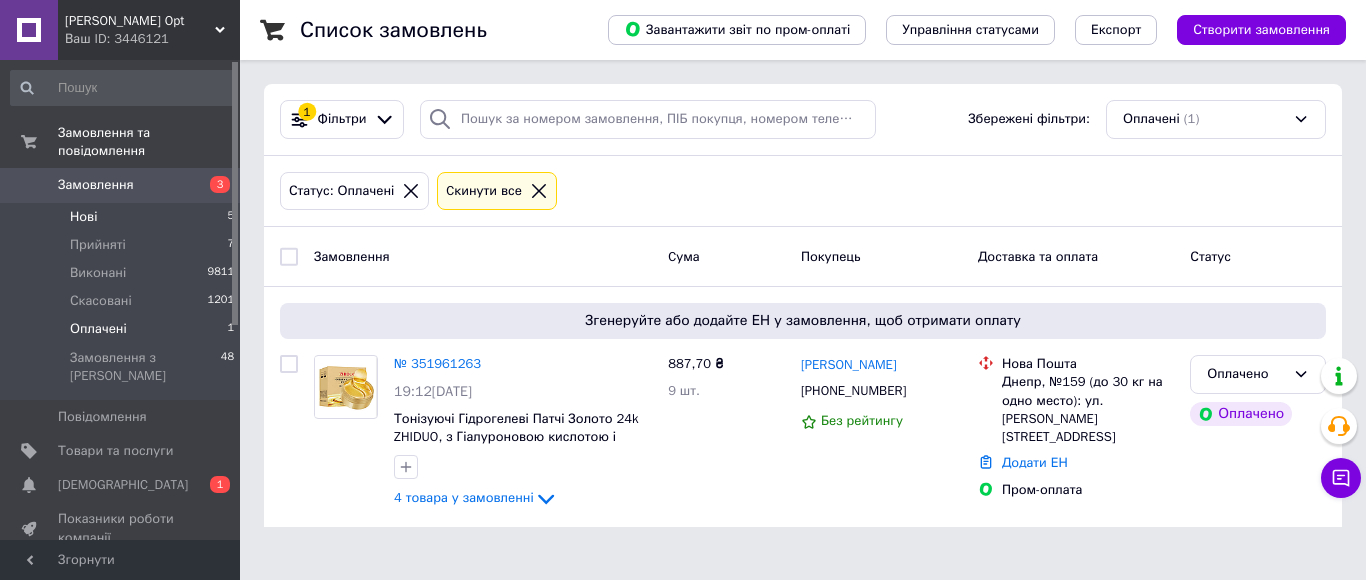 click on "Нові 5" at bounding box center (123, 217) 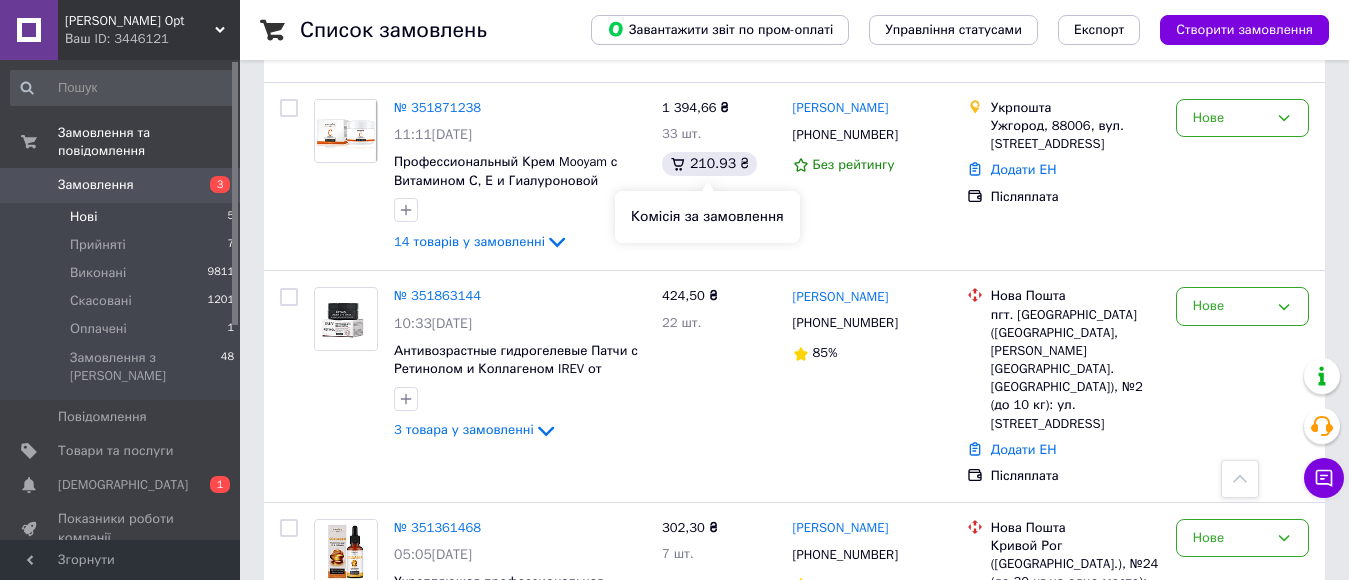 scroll, scrollTop: 703, scrollLeft: 0, axis: vertical 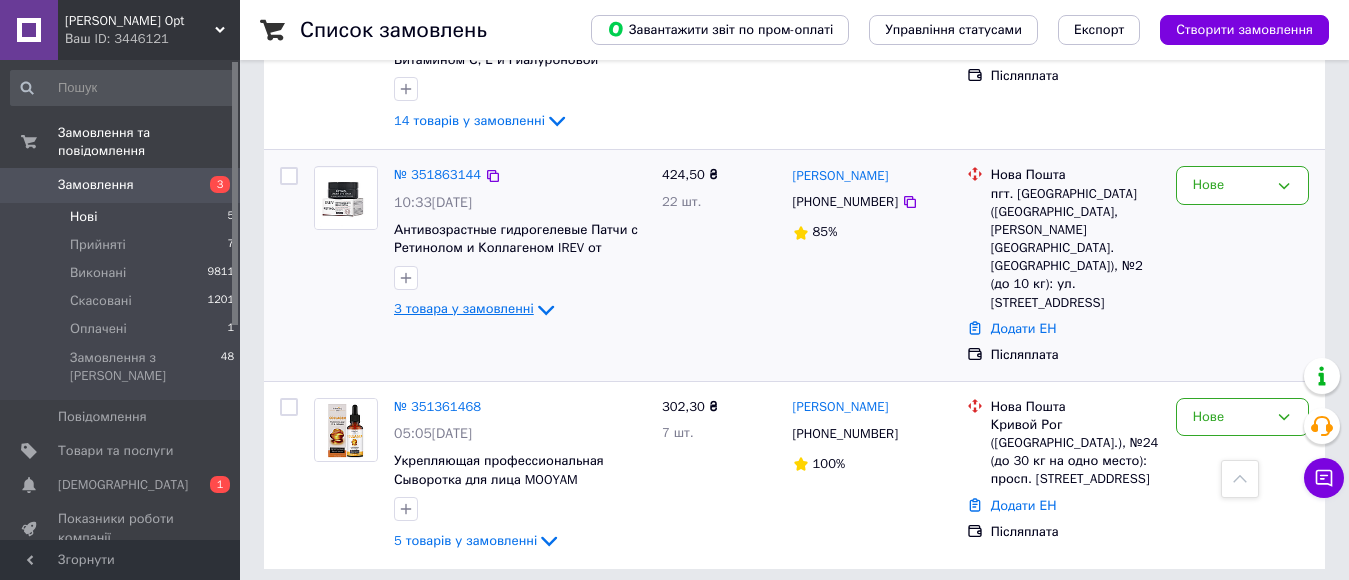 click 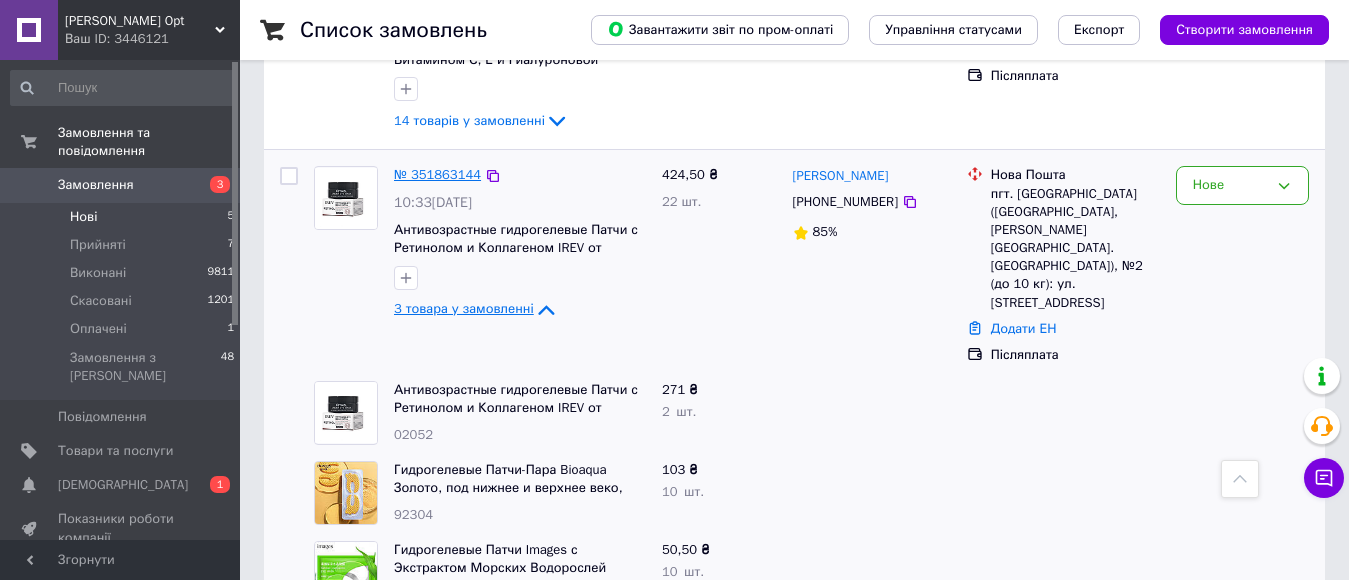 click on "№ 351863144" at bounding box center (437, 174) 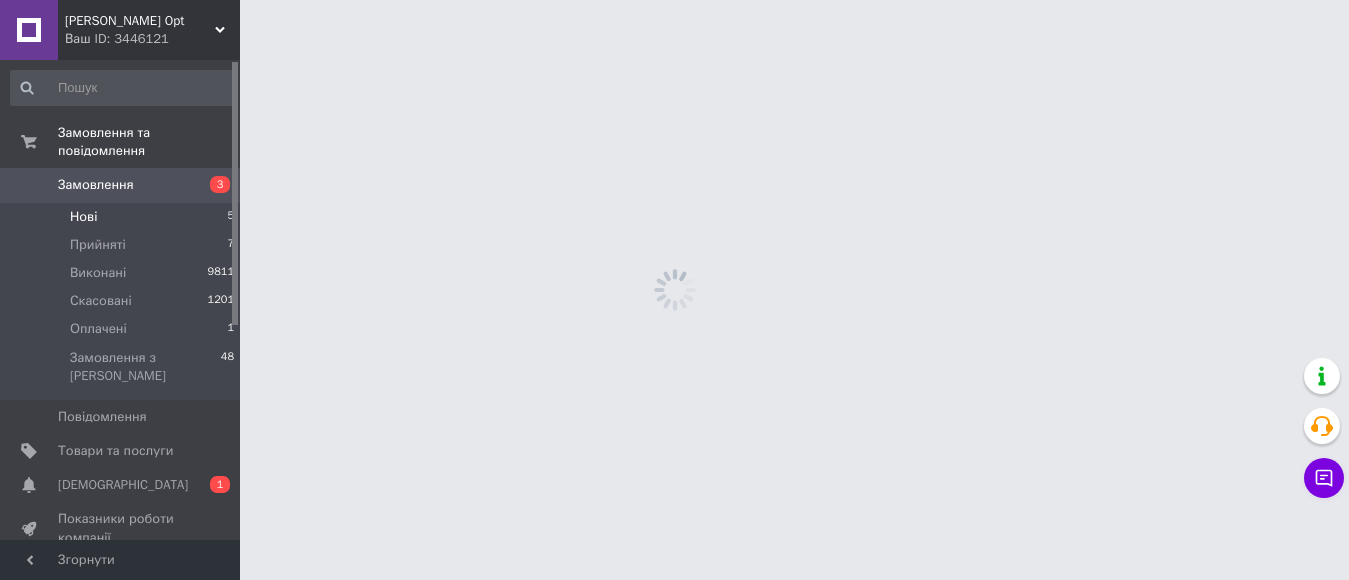 scroll, scrollTop: 0, scrollLeft: 0, axis: both 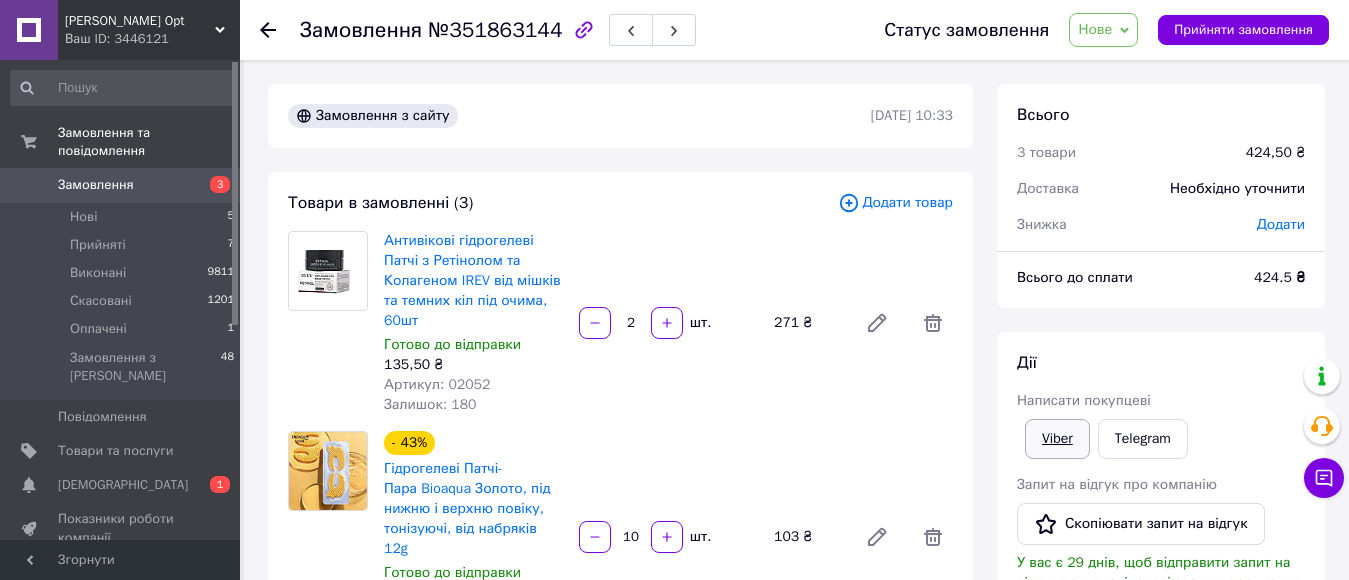 click on "Viber" at bounding box center (1057, 439) 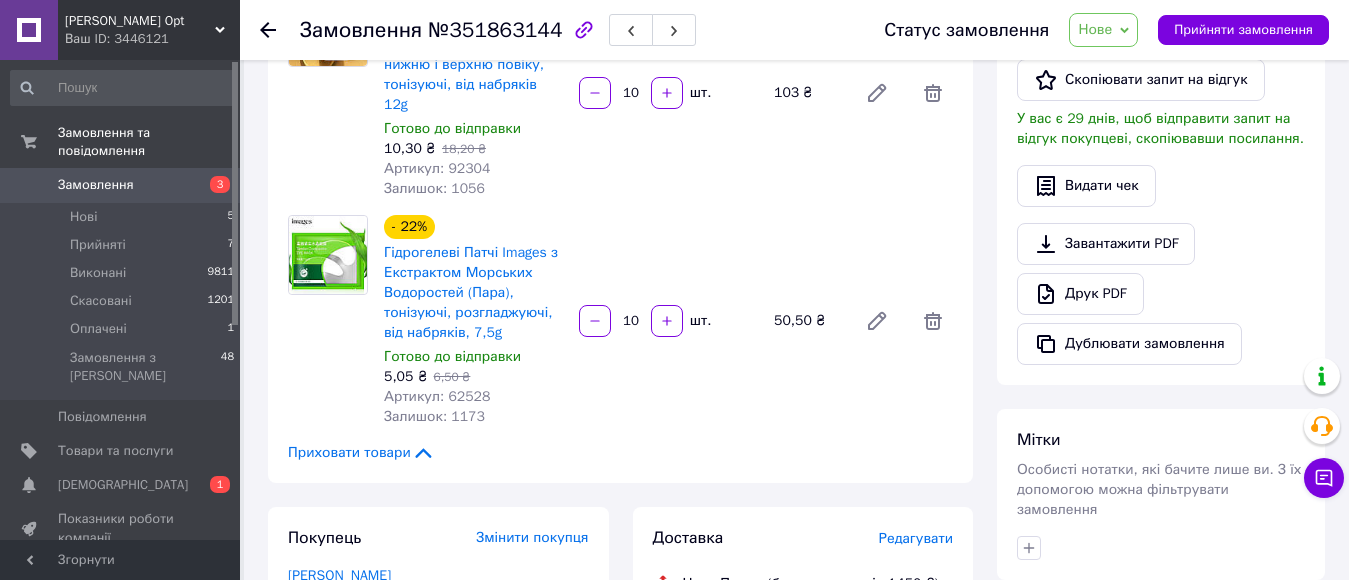 scroll, scrollTop: 600, scrollLeft: 0, axis: vertical 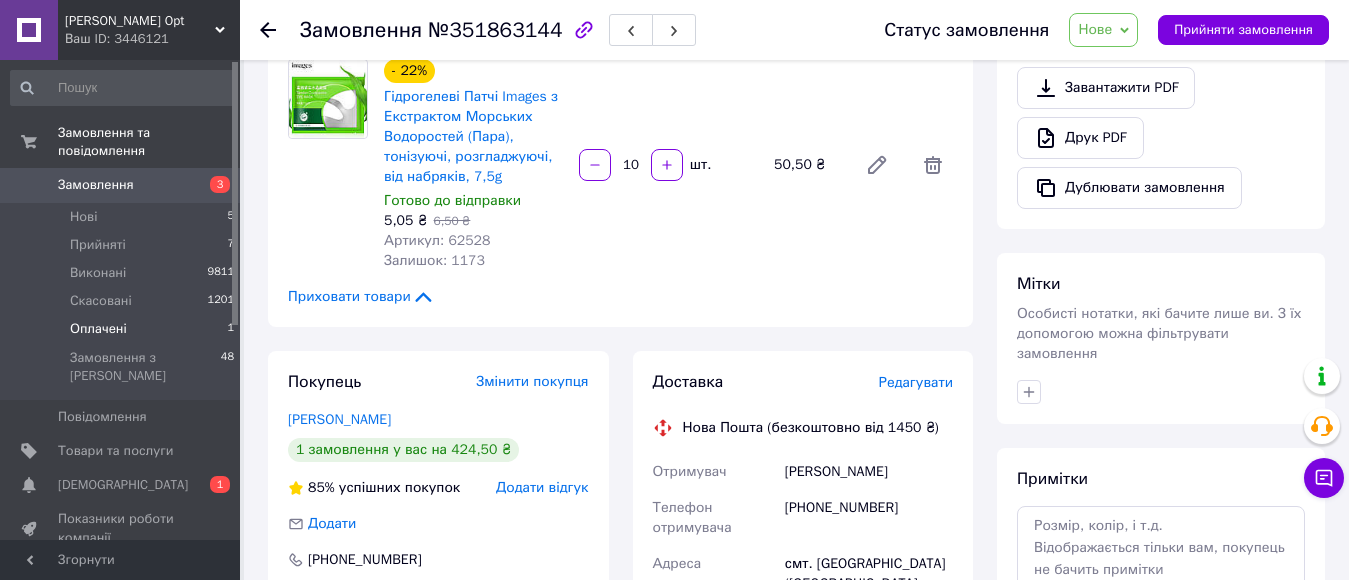 click on "Оплачені 1" at bounding box center (123, 329) 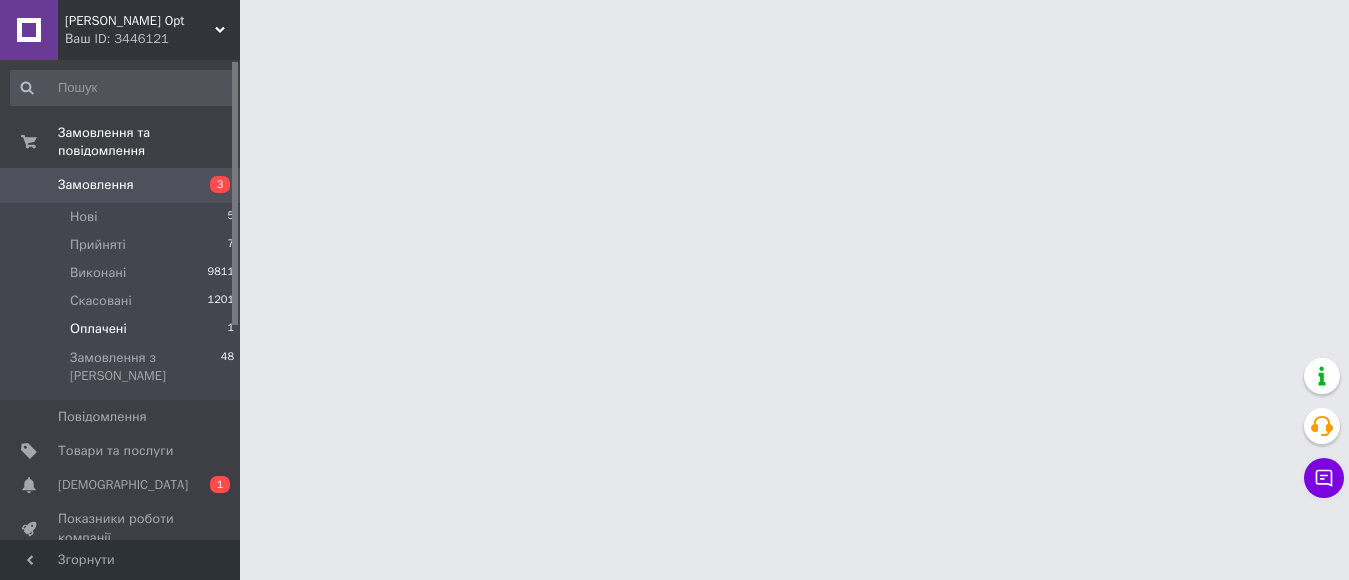scroll, scrollTop: 0, scrollLeft: 0, axis: both 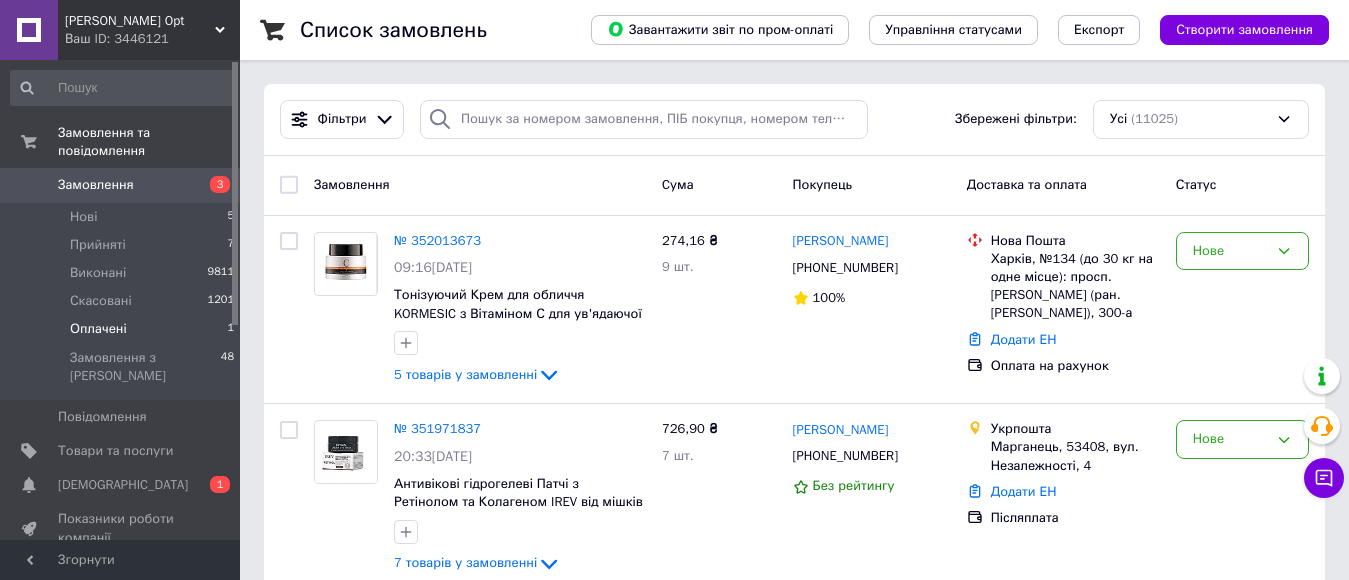 click on "Оплачені" at bounding box center [98, 329] 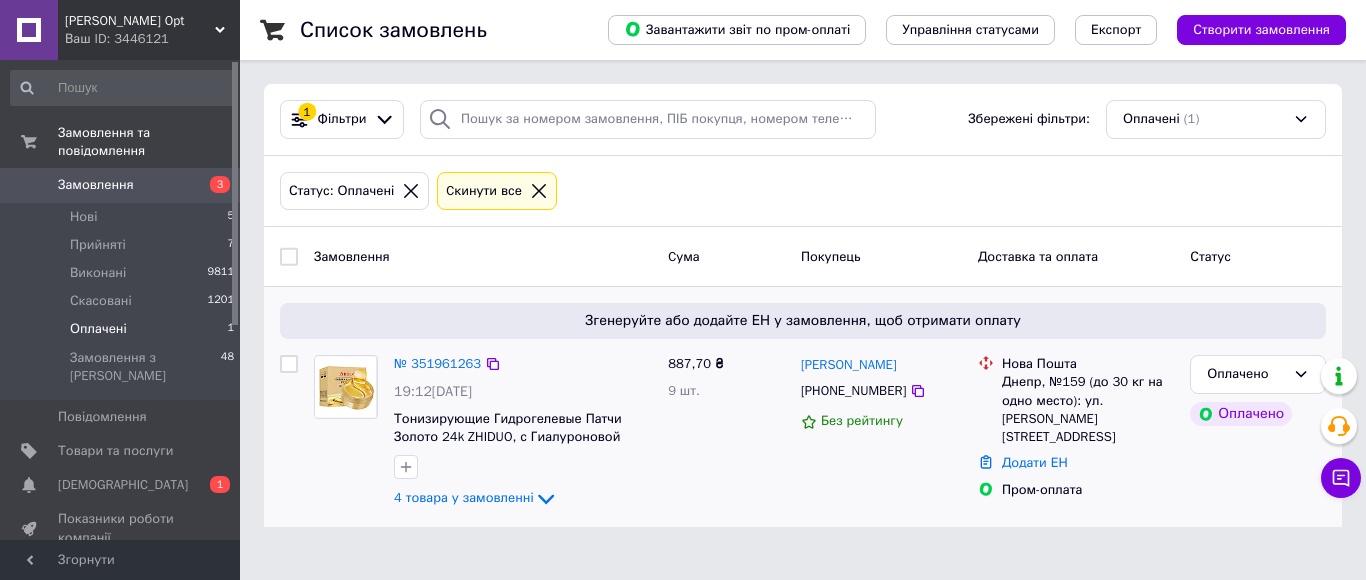 drag, startPoint x: 542, startPoint y: 498, endPoint x: 635, endPoint y: 470, distance: 97.123634 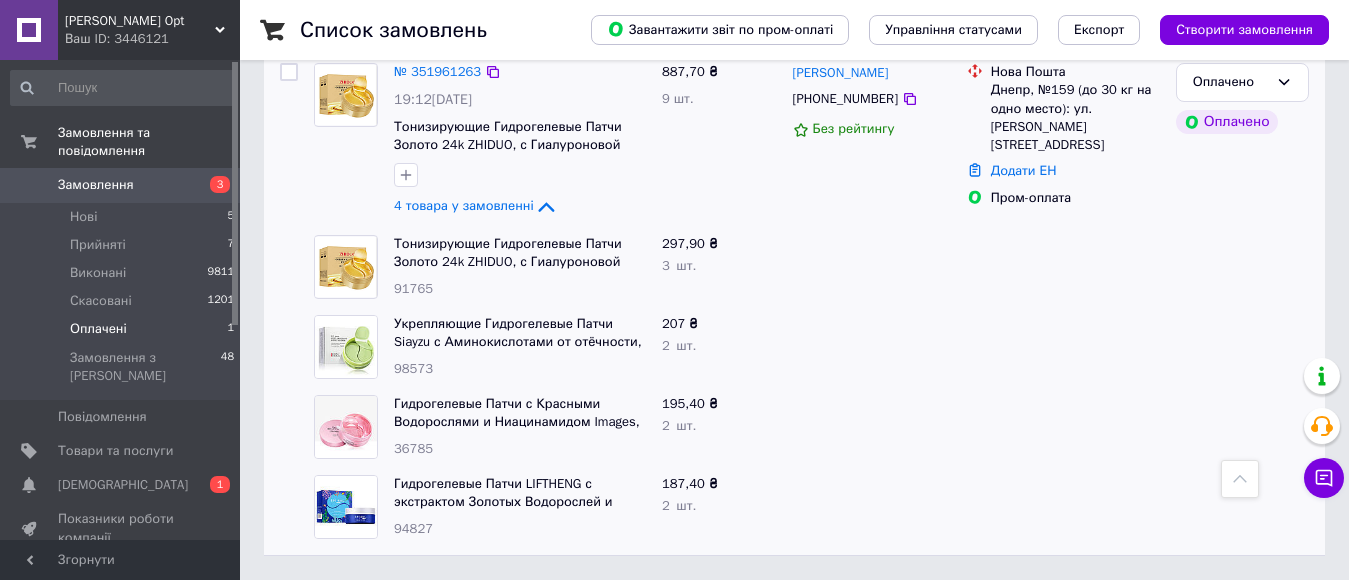 scroll, scrollTop: 194, scrollLeft: 0, axis: vertical 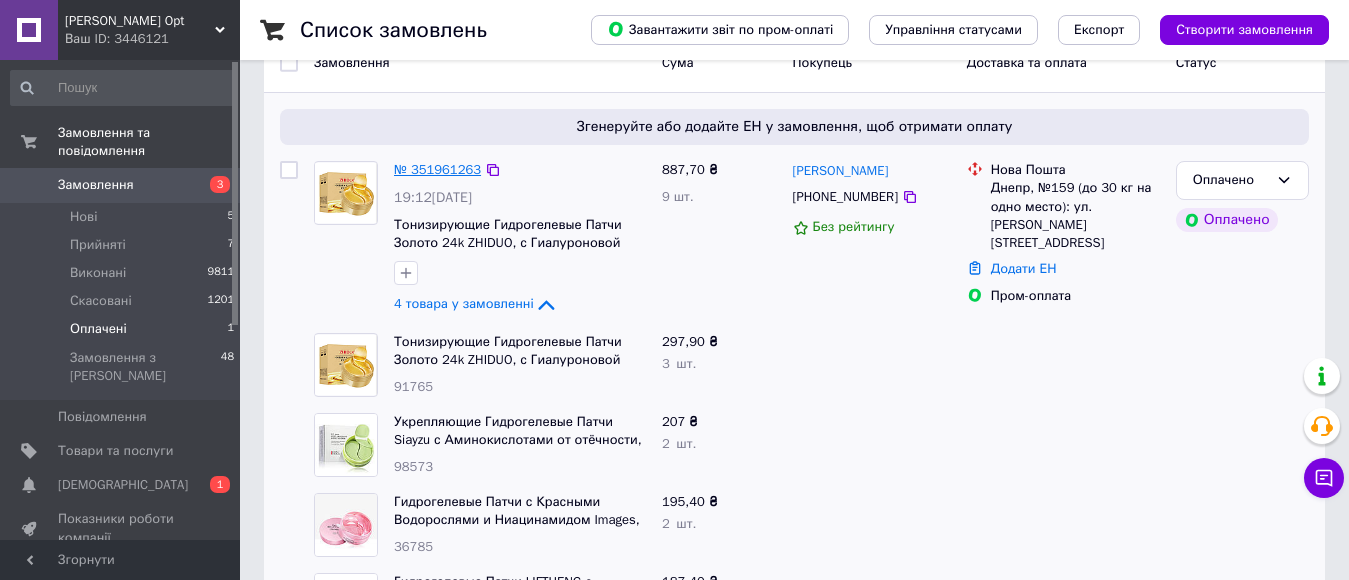click on "№ 351961263" at bounding box center (437, 169) 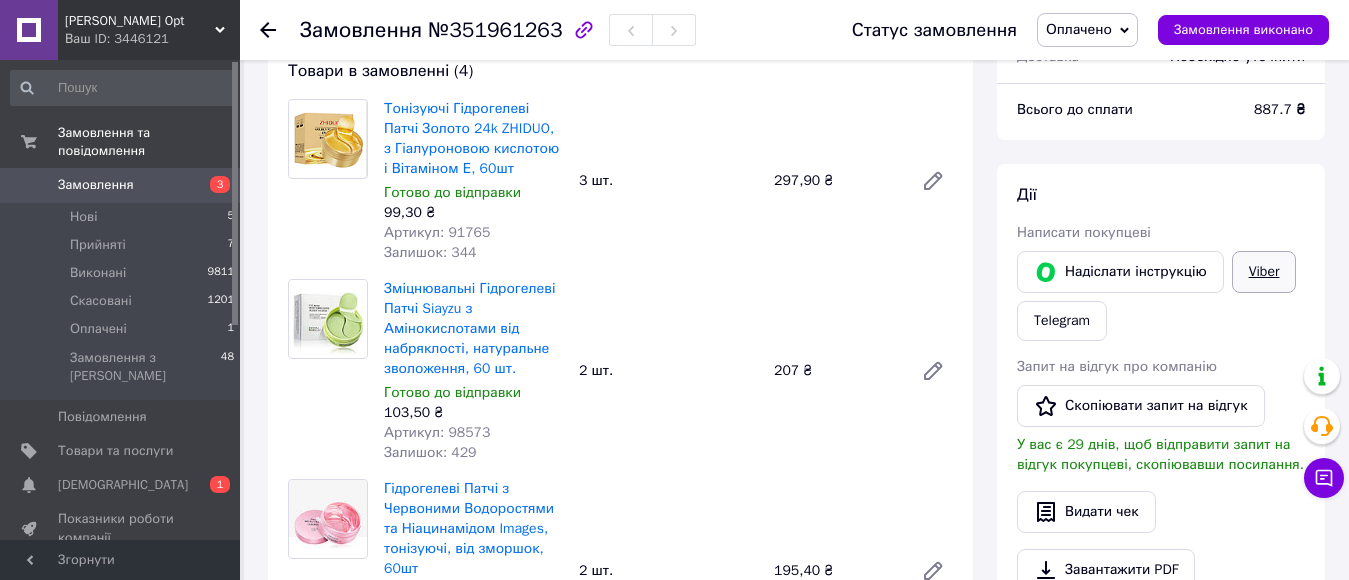click on "Viber" at bounding box center (1264, 272) 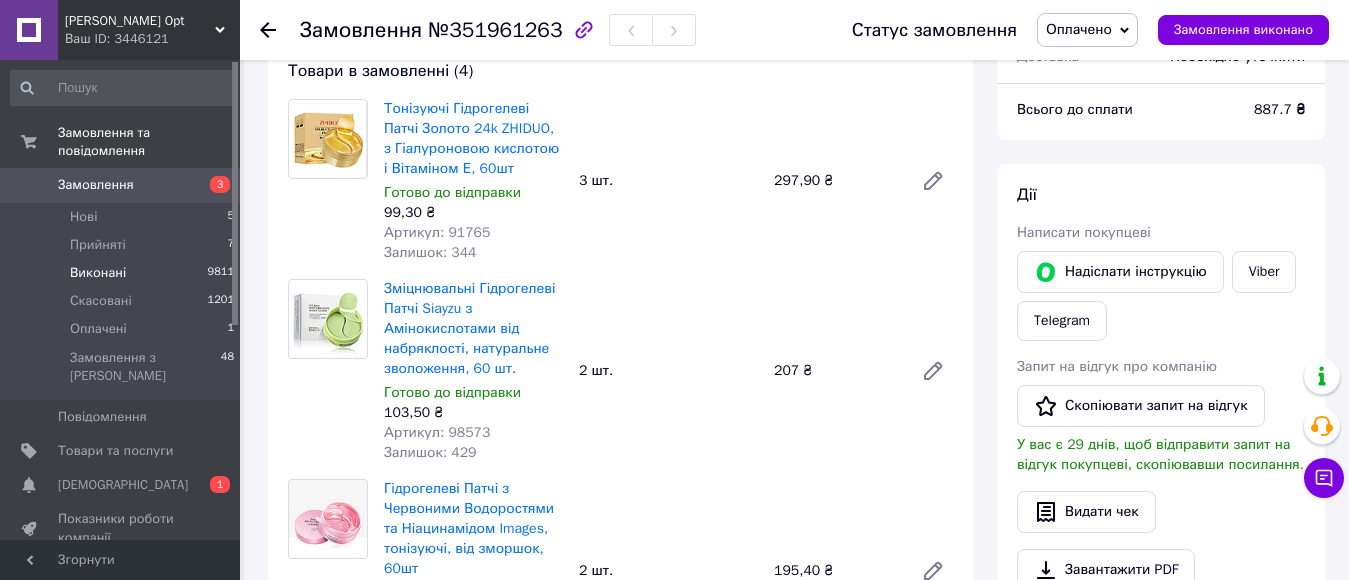 click on "Виконані" at bounding box center [98, 273] 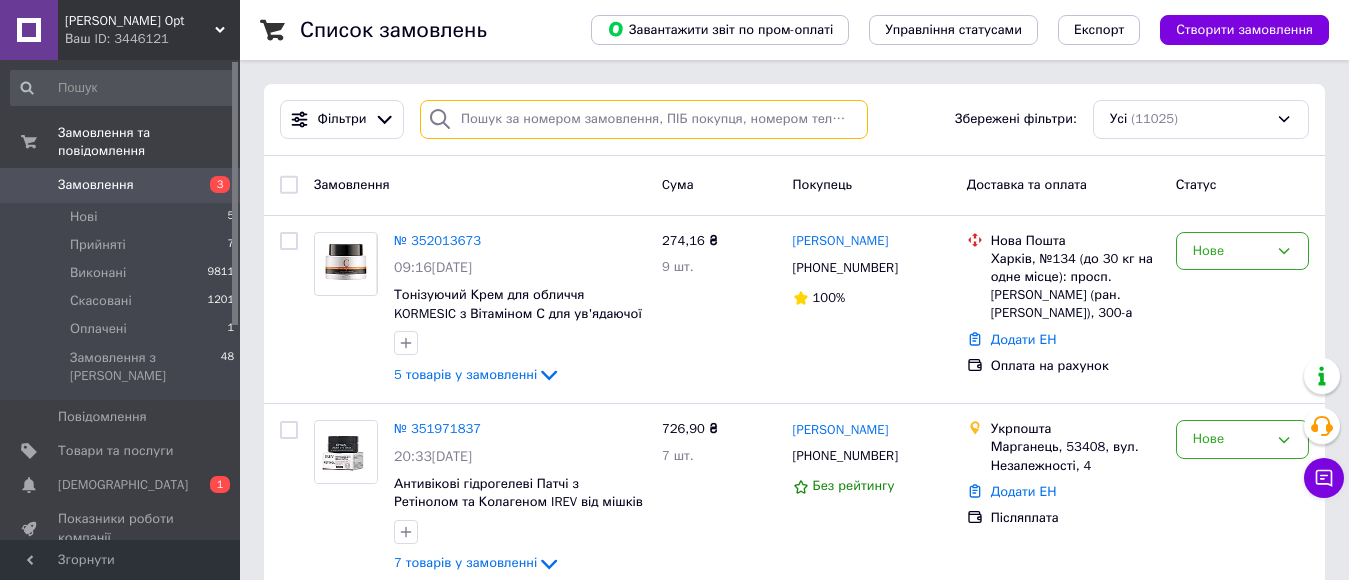 click at bounding box center [644, 119] 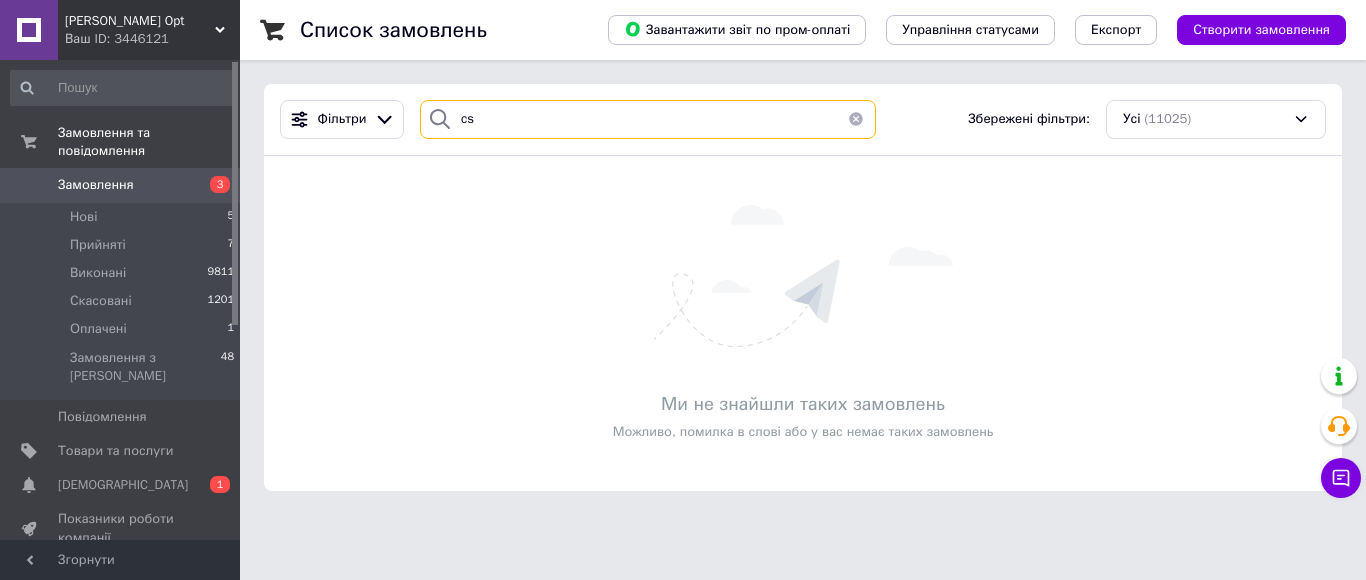 type on "c" 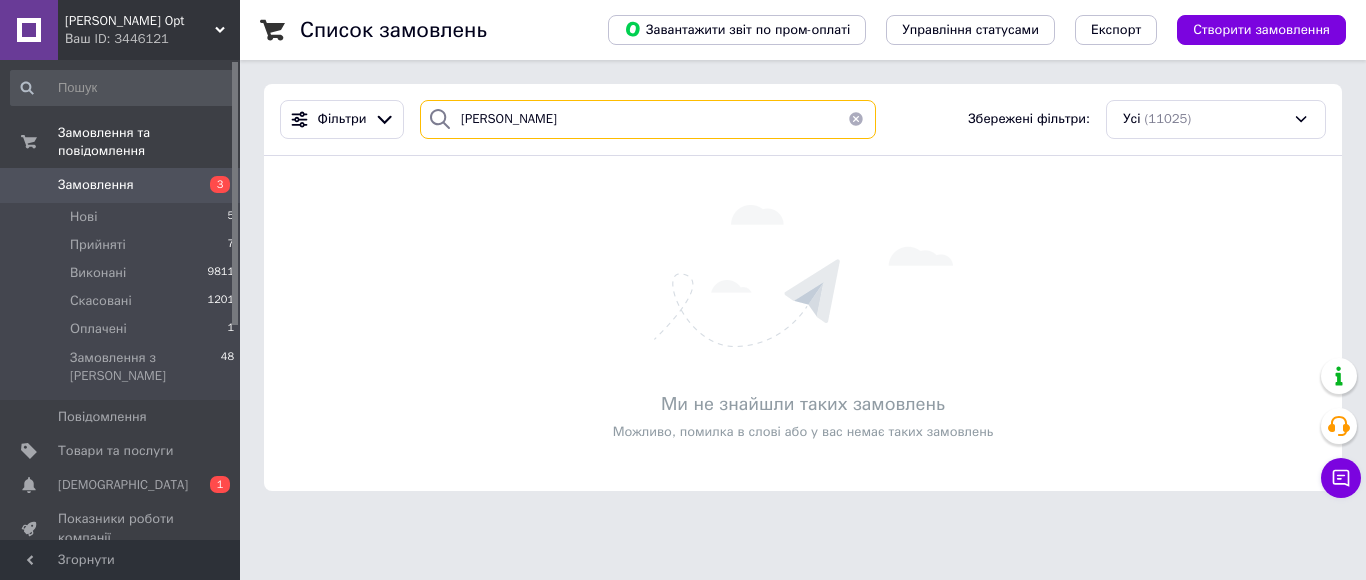 type on "[PERSON_NAME]" 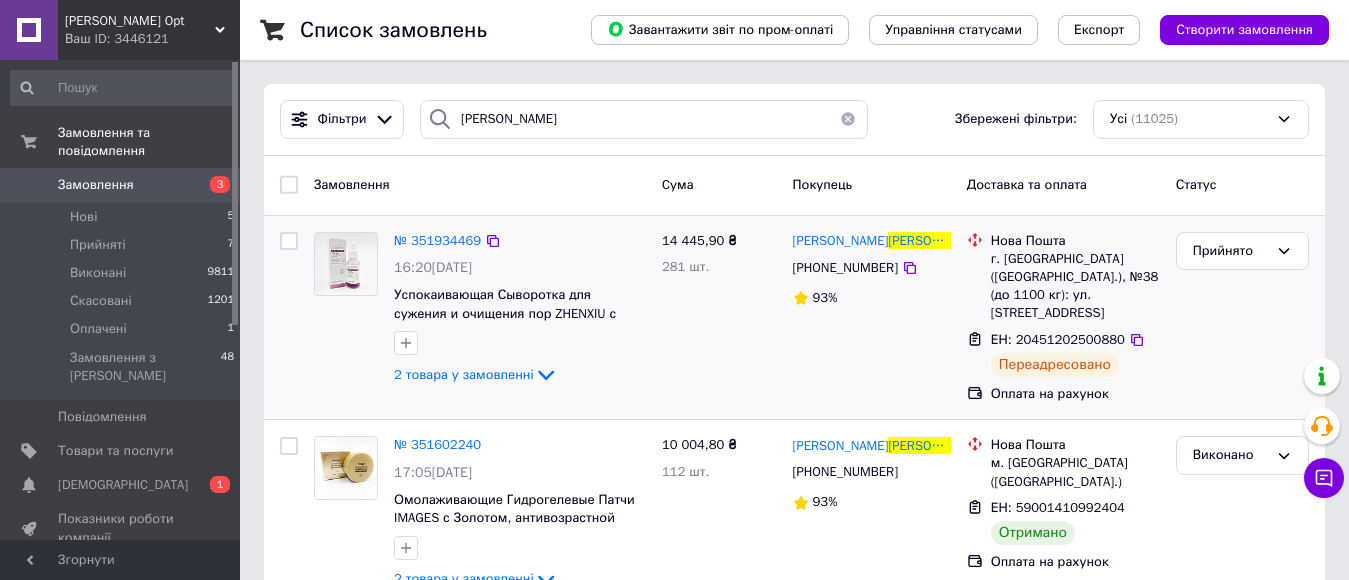drag, startPoint x: 543, startPoint y: 378, endPoint x: 582, endPoint y: 373, distance: 39.319206 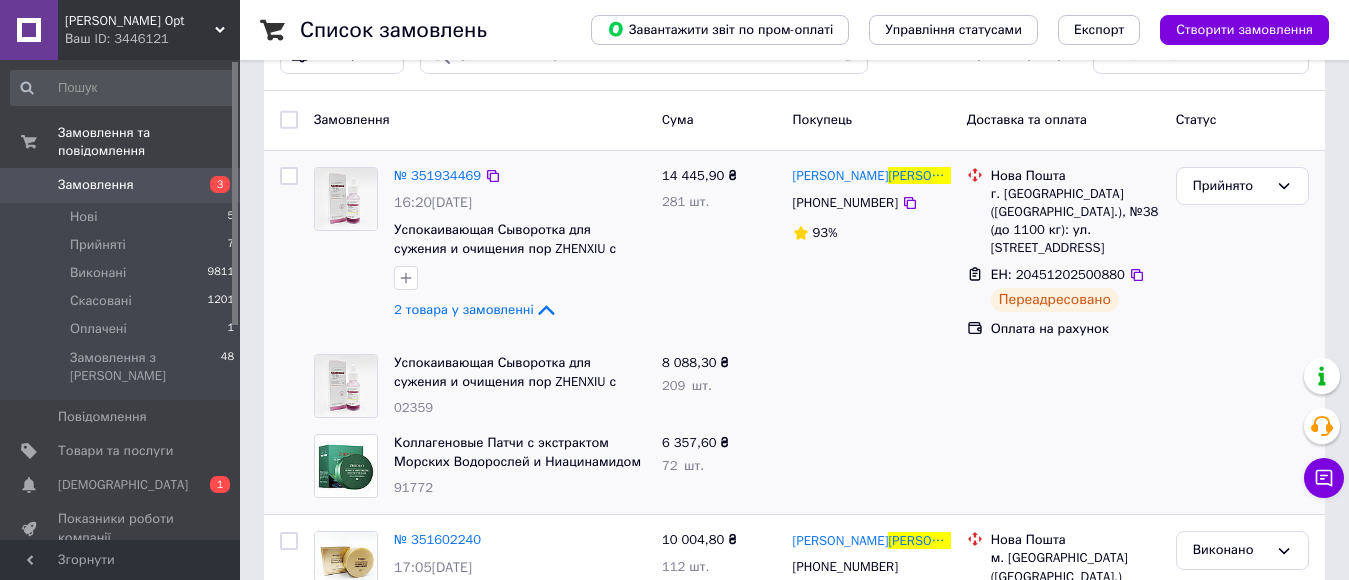 scroll, scrollTop: 100, scrollLeft: 0, axis: vertical 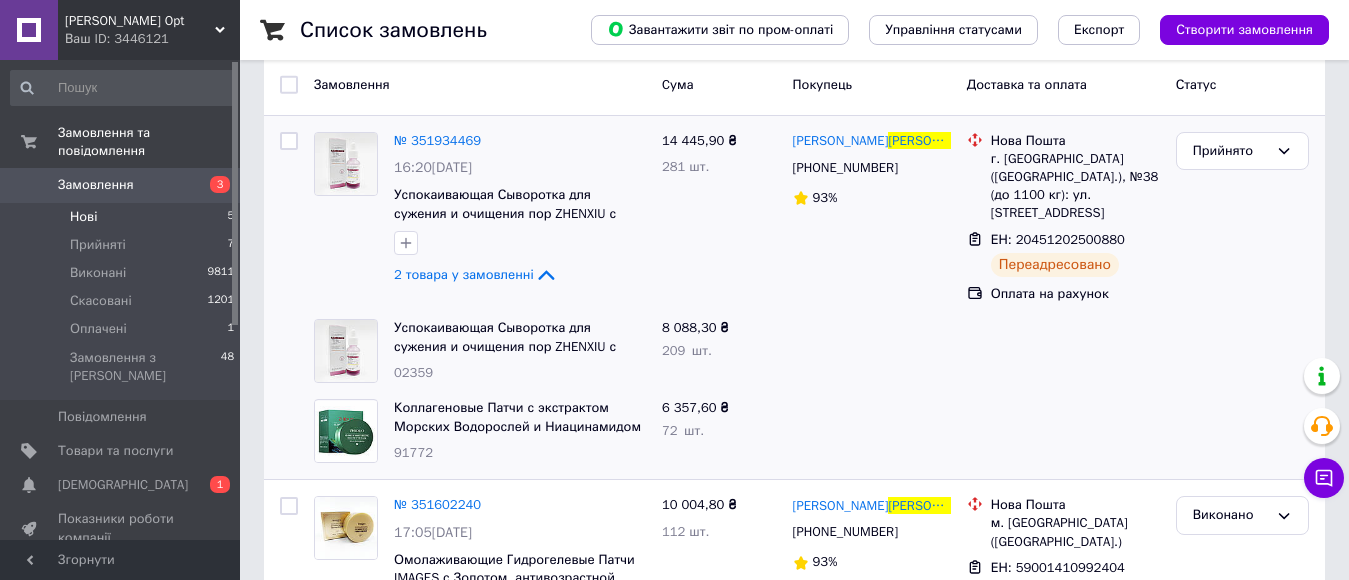 click on "Нові 5" at bounding box center (123, 217) 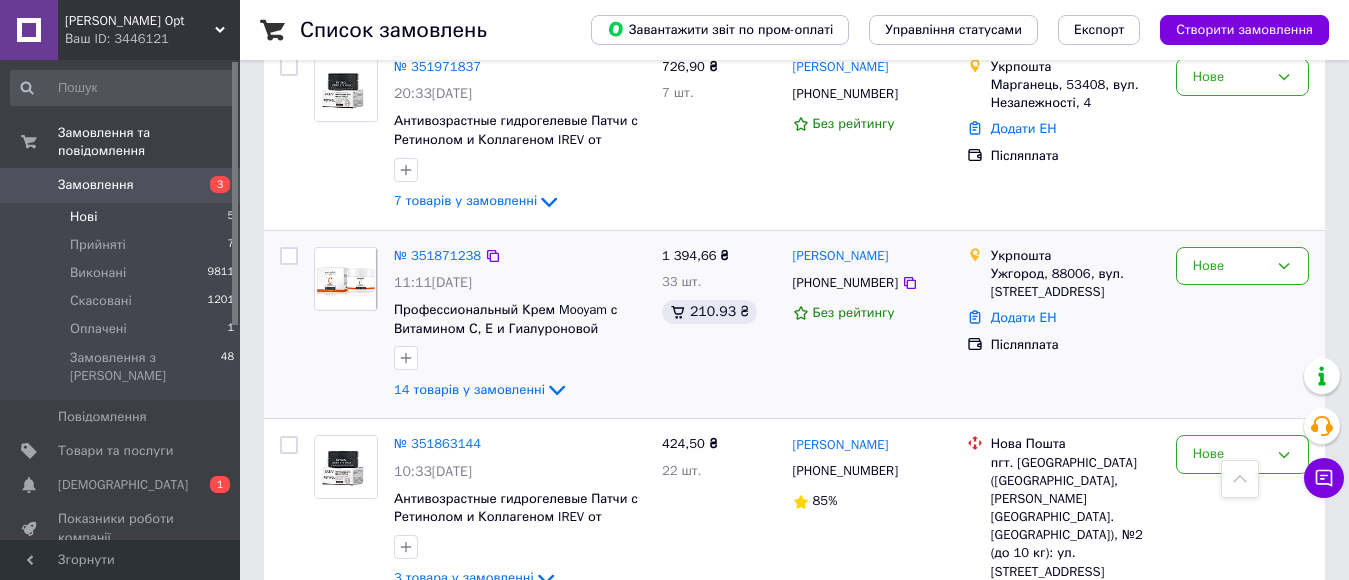 scroll, scrollTop: 303, scrollLeft: 0, axis: vertical 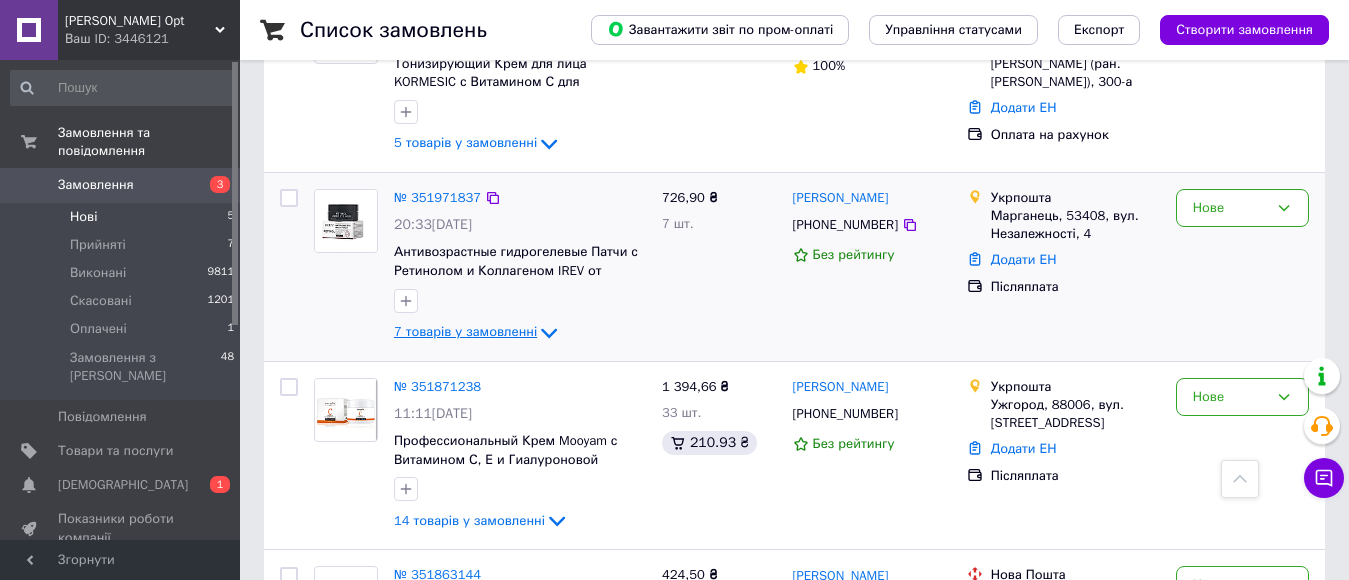 click 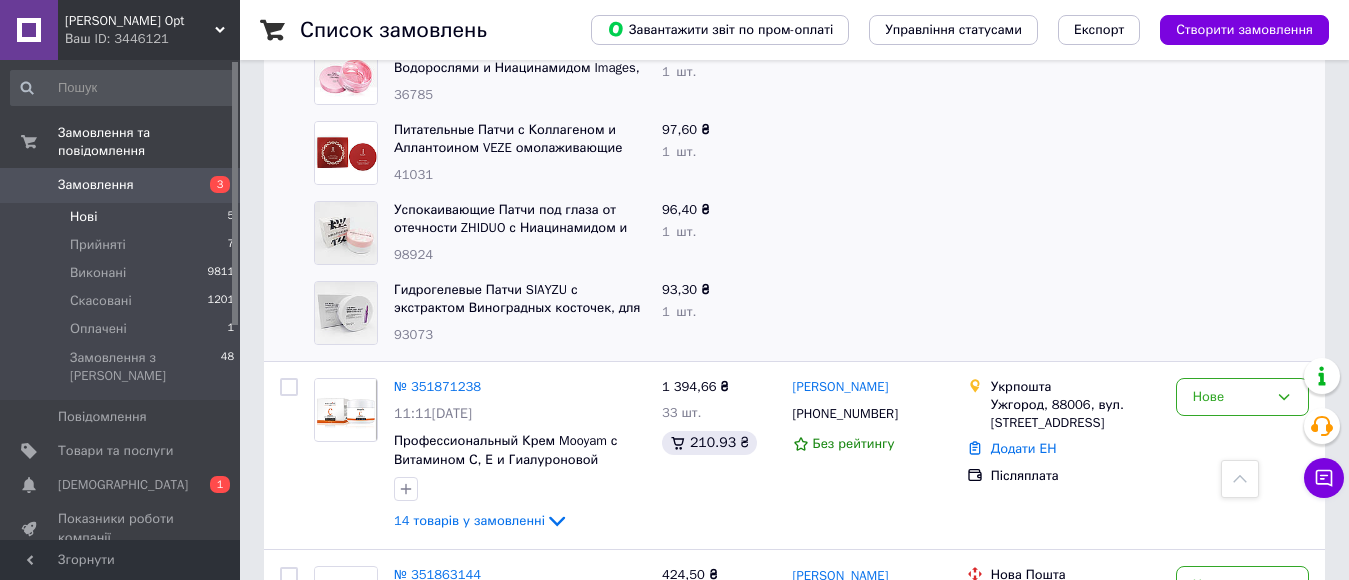 scroll, scrollTop: 1263, scrollLeft: 0, axis: vertical 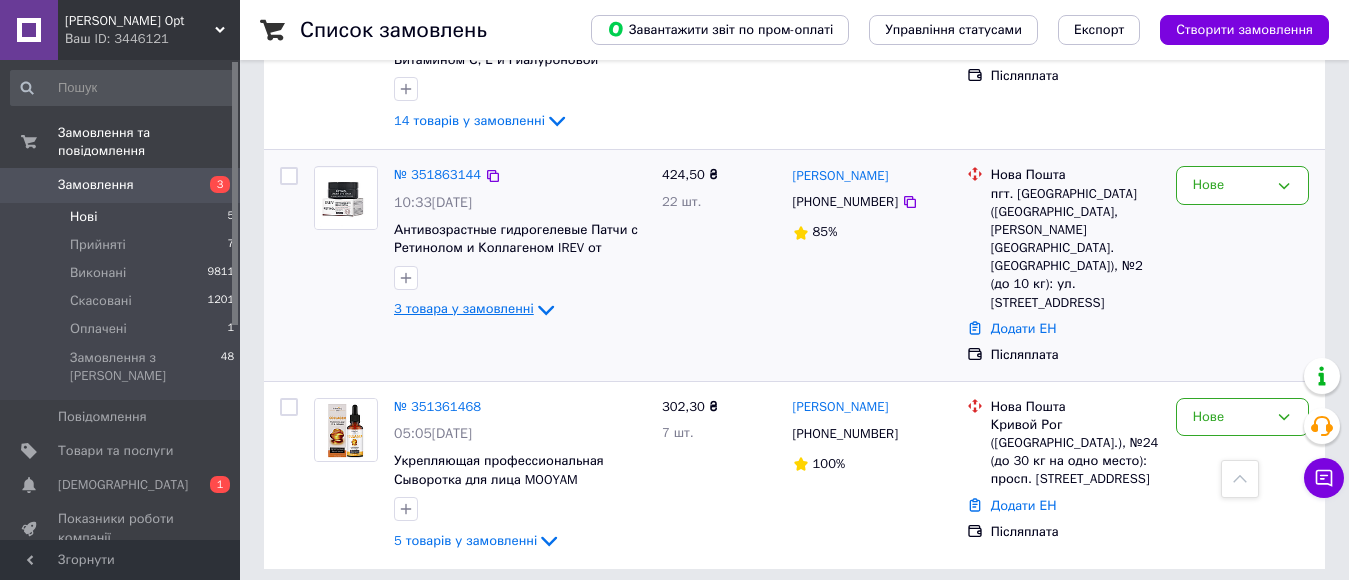 click 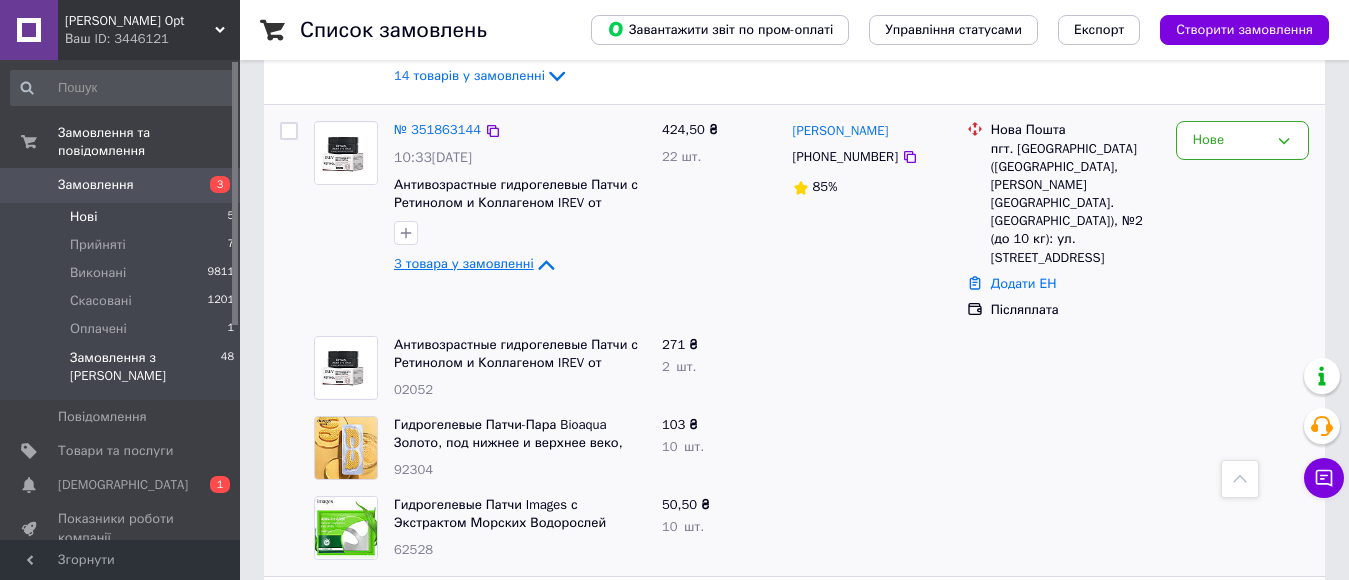 scroll, scrollTop: 1303, scrollLeft: 0, axis: vertical 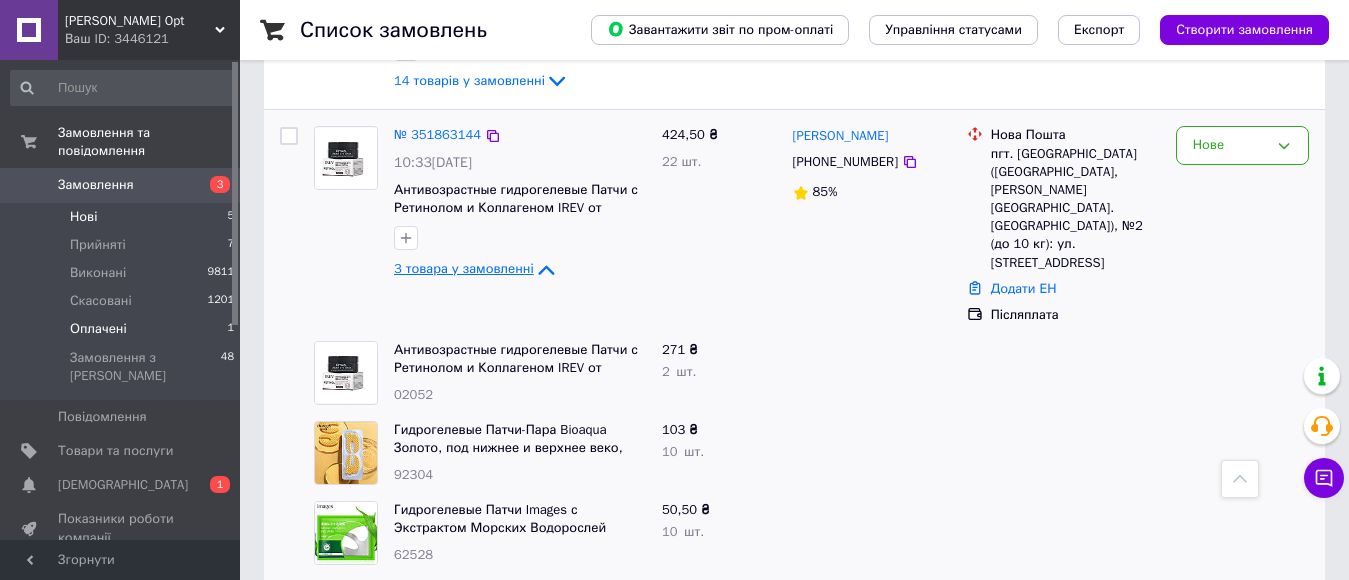click on "Оплачені" at bounding box center (98, 329) 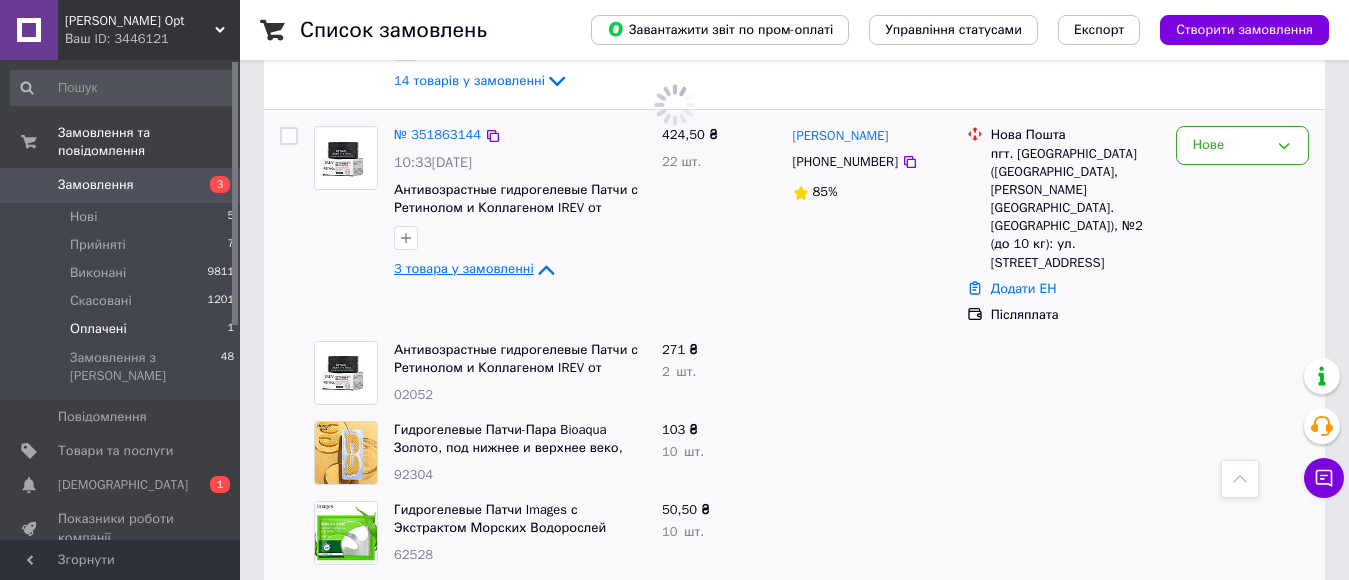 scroll, scrollTop: 0, scrollLeft: 0, axis: both 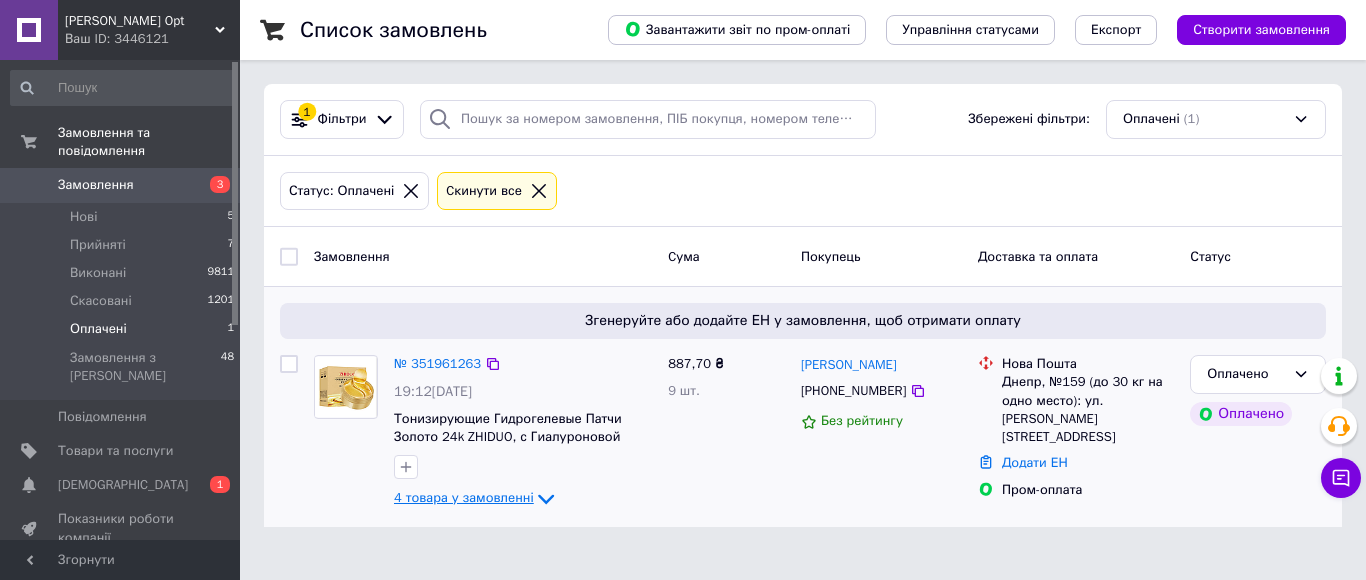 click 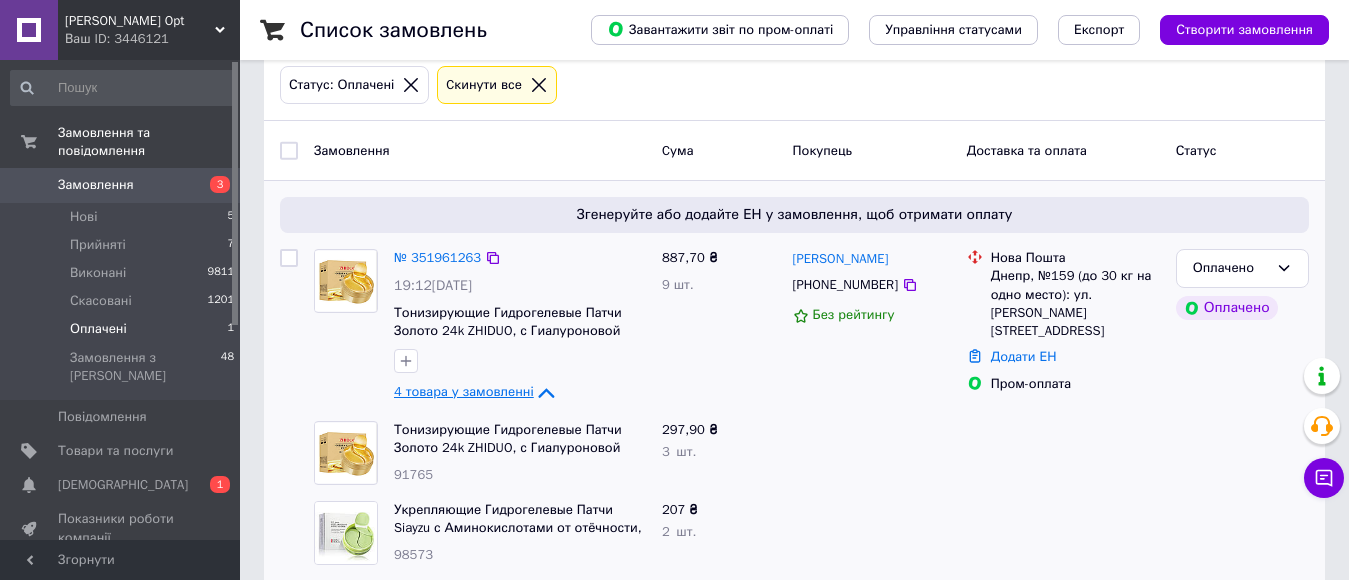 scroll, scrollTop: 294, scrollLeft: 0, axis: vertical 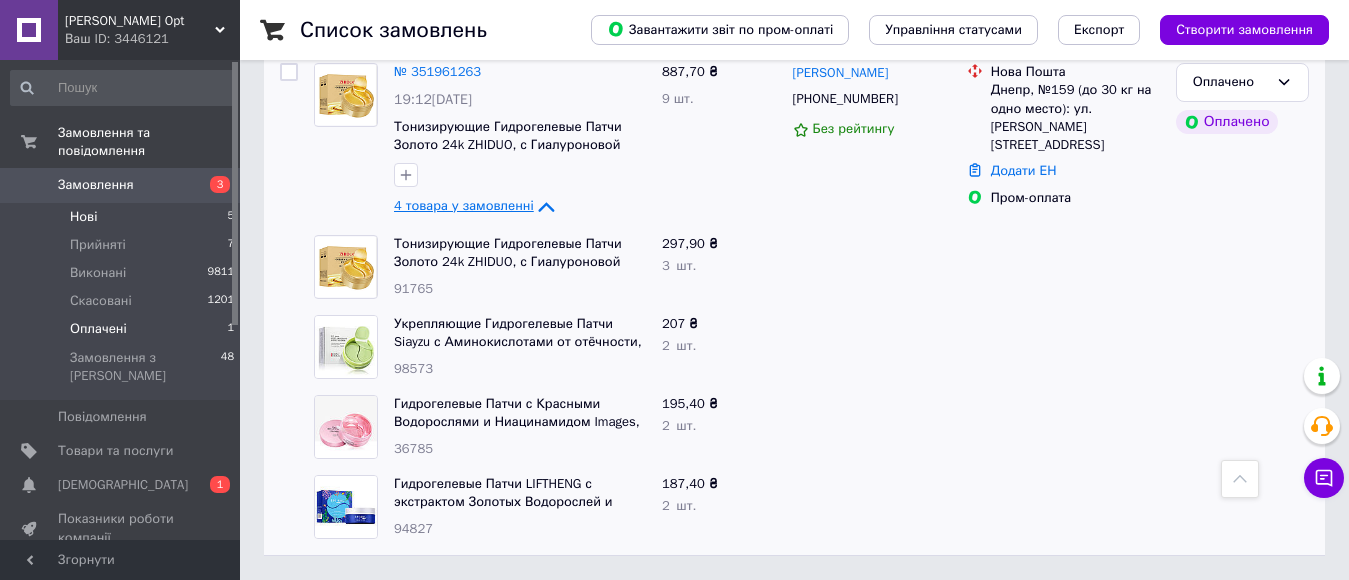 click on "Нові" at bounding box center (83, 217) 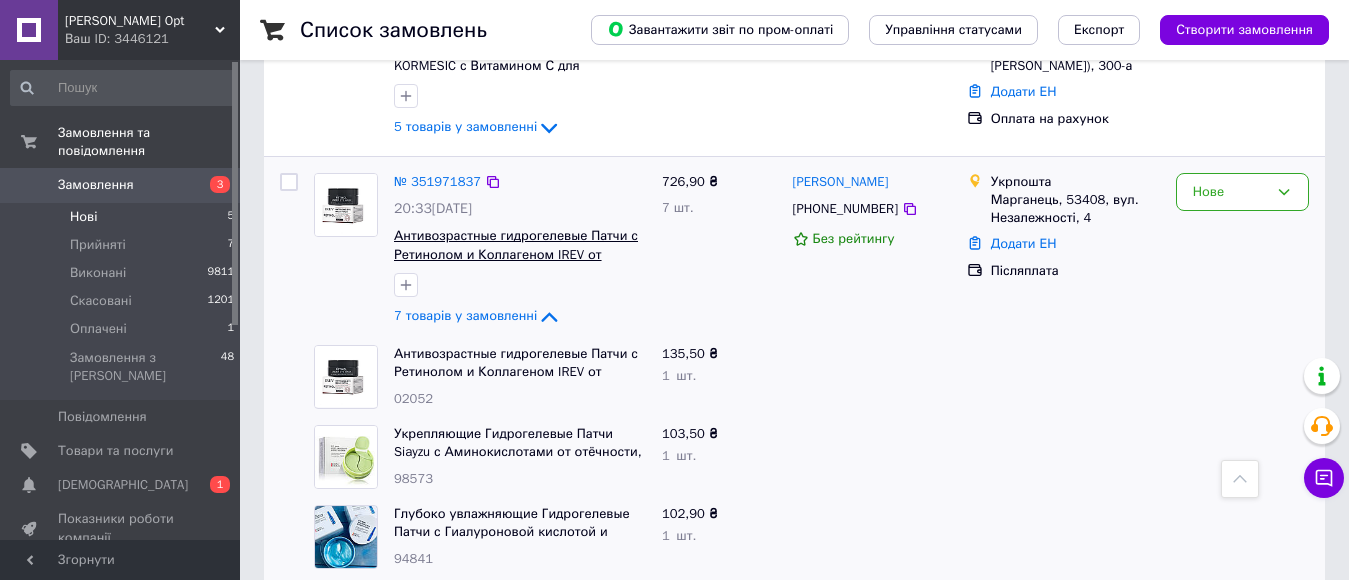 scroll, scrollTop: 300, scrollLeft: 0, axis: vertical 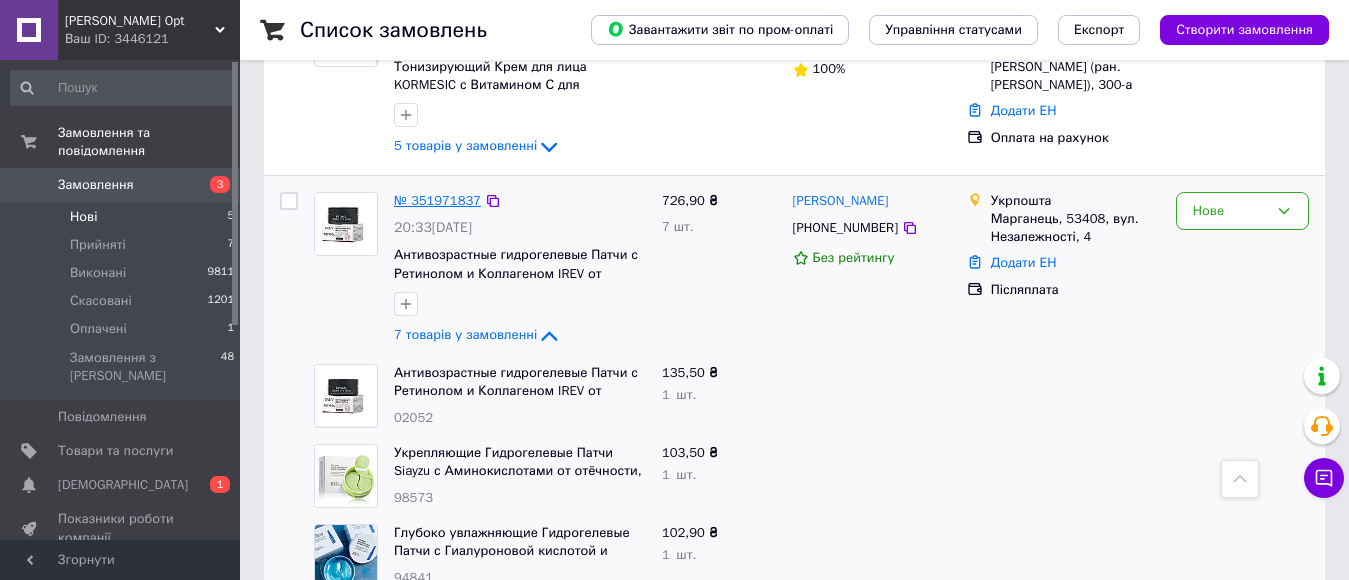 click on "№ 351971837" at bounding box center (437, 200) 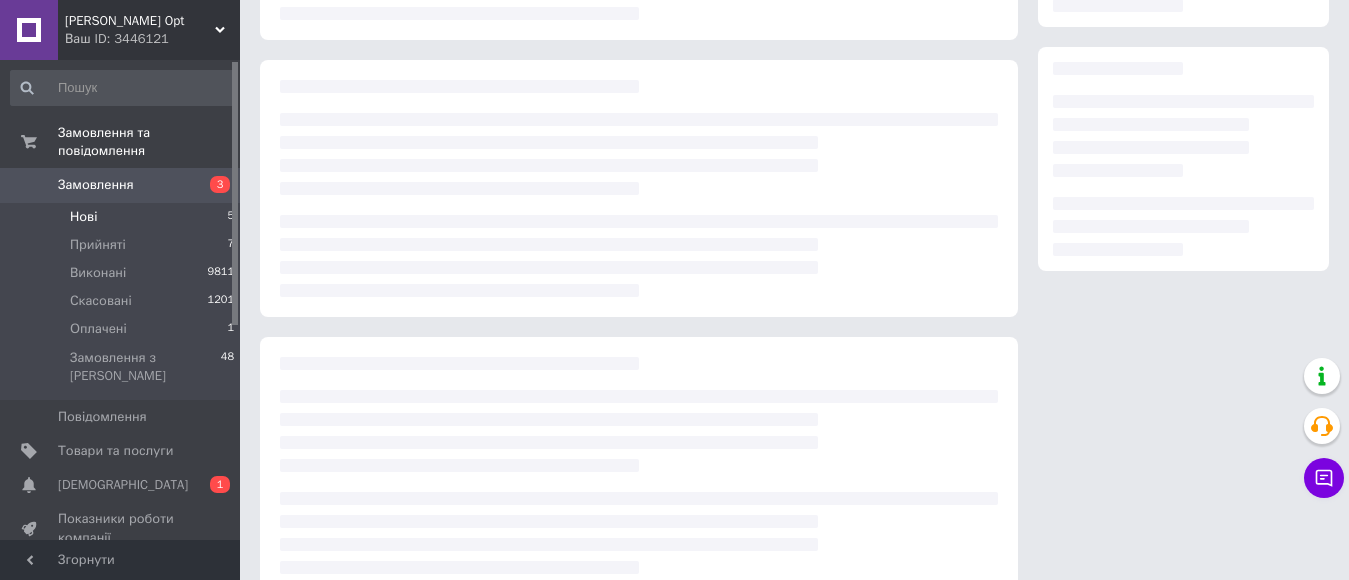scroll, scrollTop: 0, scrollLeft: 0, axis: both 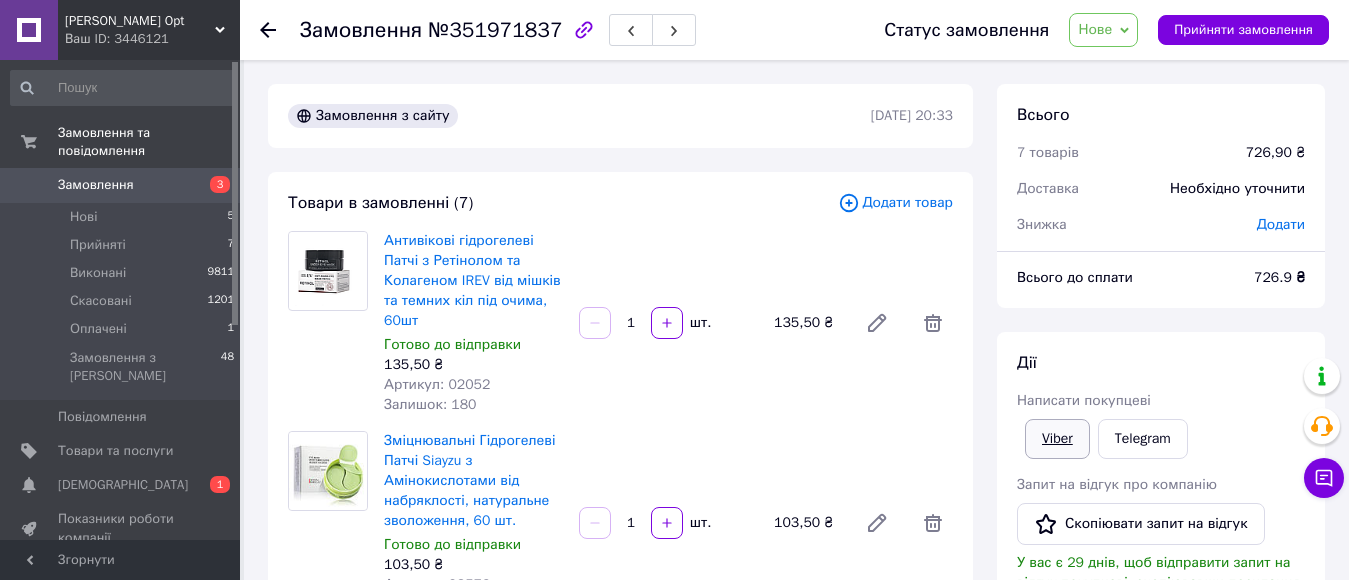 click on "Viber" at bounding box center (1057, 439) 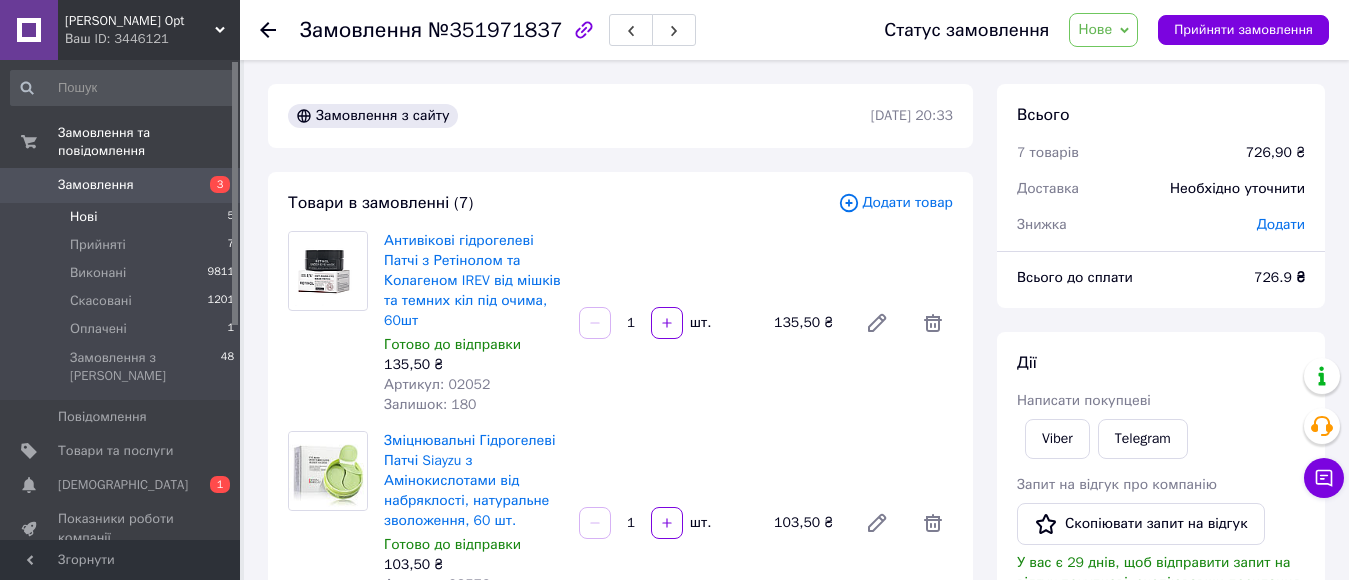 click on "Нові" at bounding box center [83, 217] 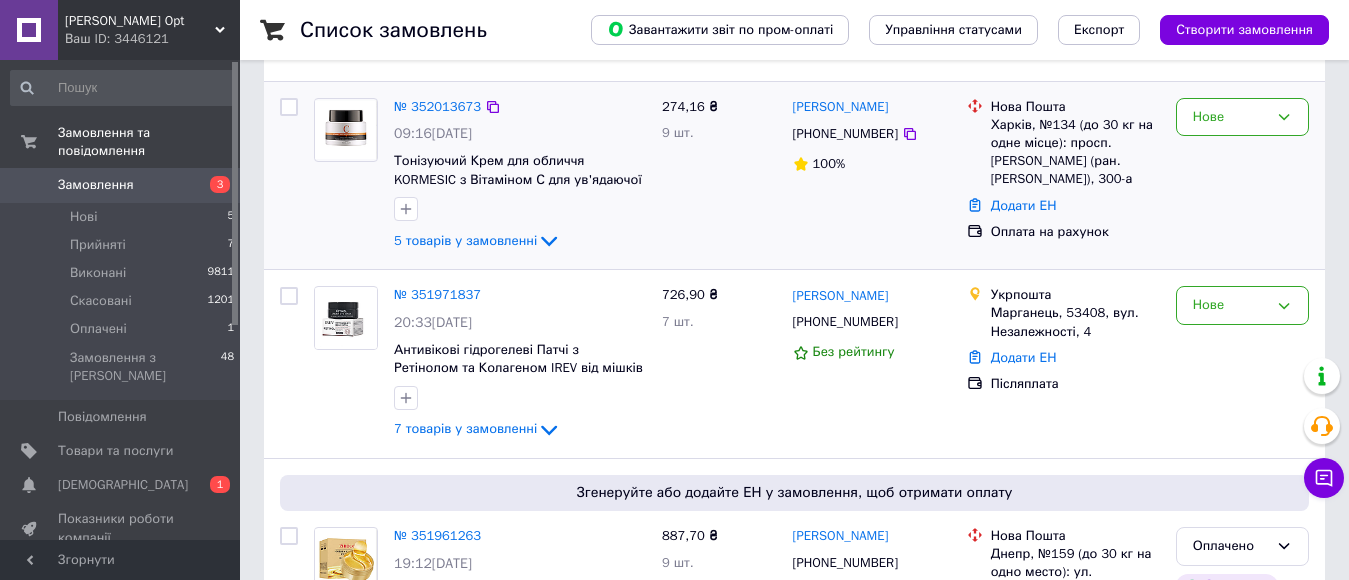 scroll, scrollTop: 200, scrollLeft: 0, axis: vertical 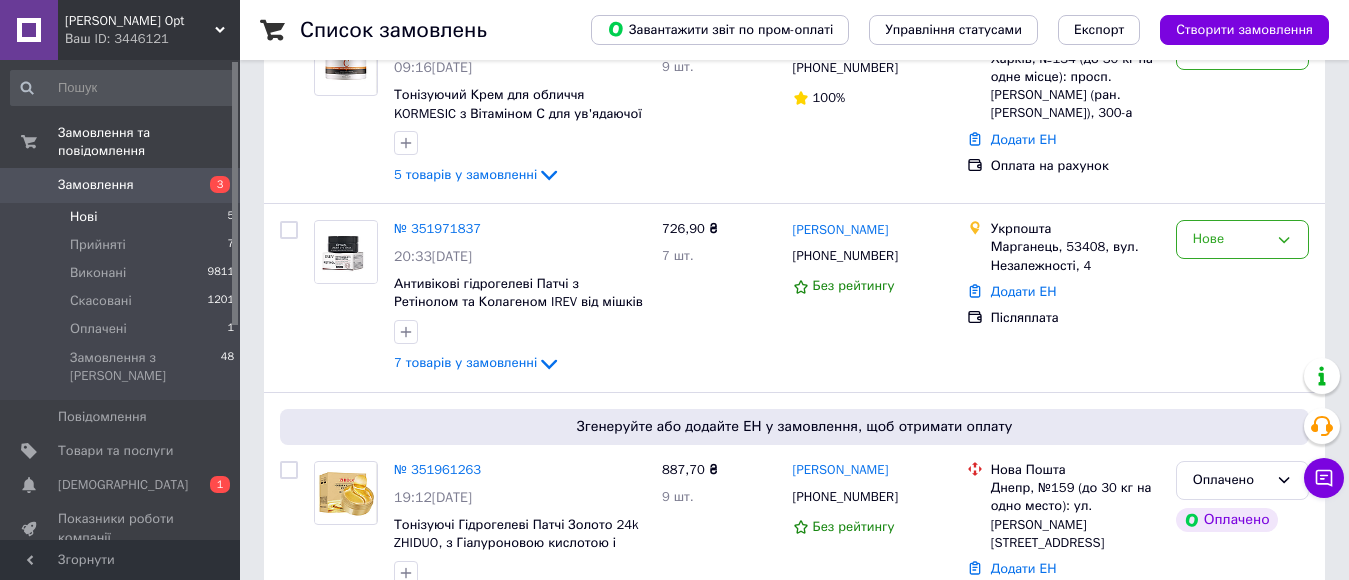 click on "Нові 5" at bounding box center (123, 217) 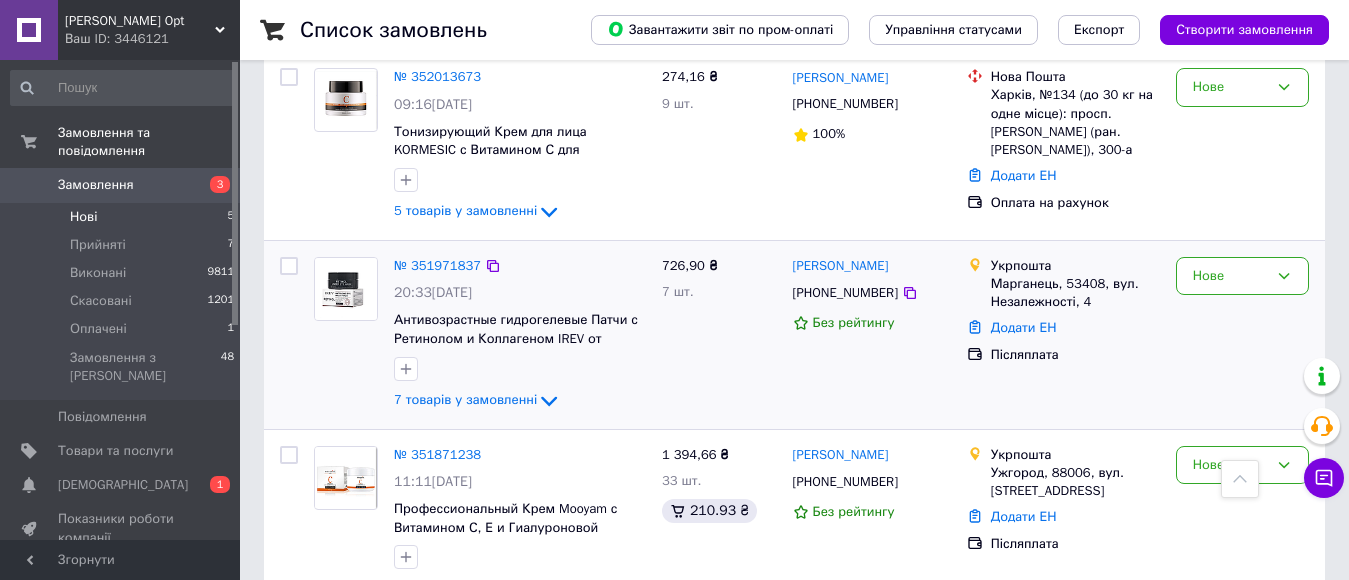 scroll, scrollTop: 200, scrollLeft: 0, axis: vertical 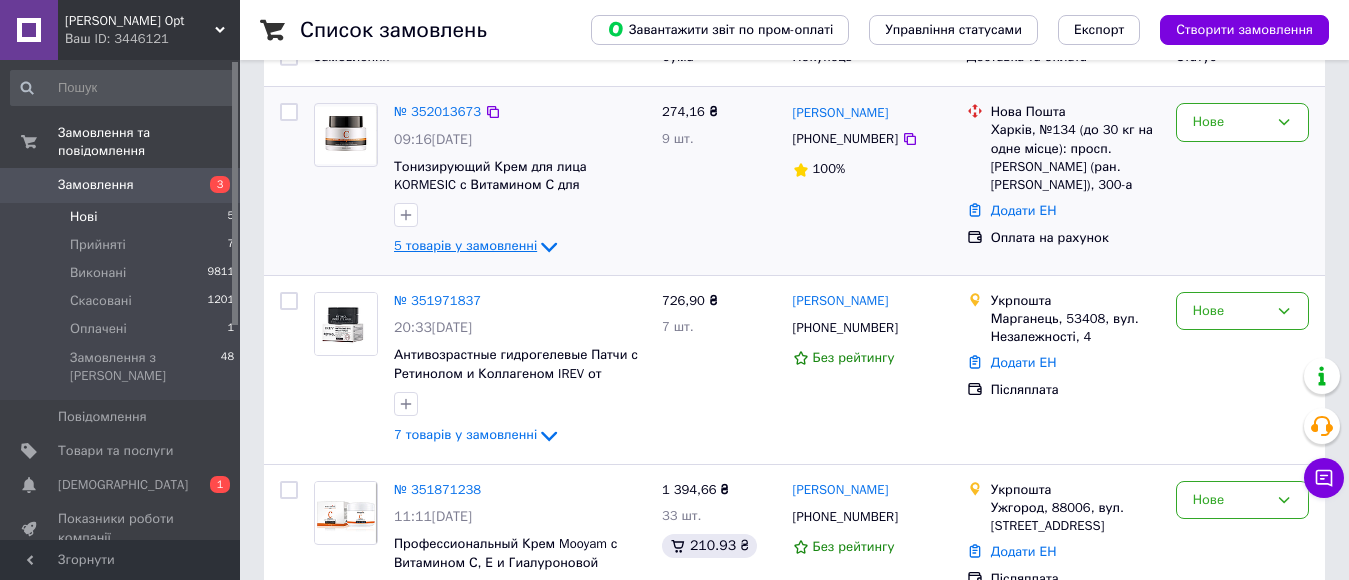 click 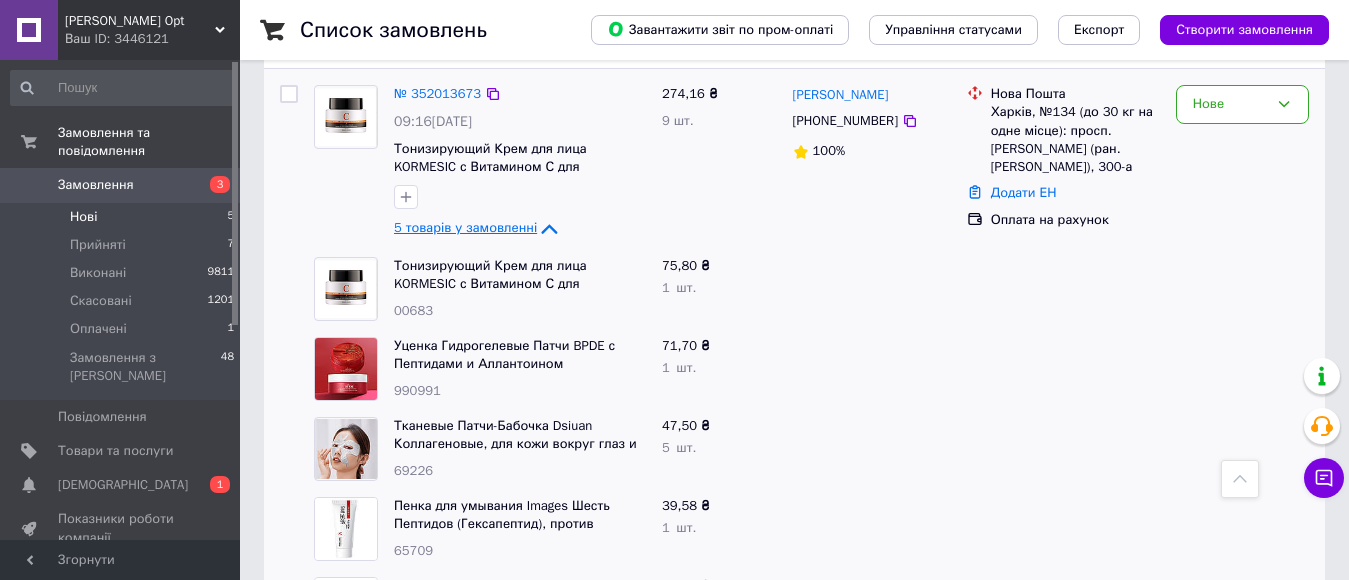 scroll, scrollTop: 100, scrollLeft: 0, axis: vertical 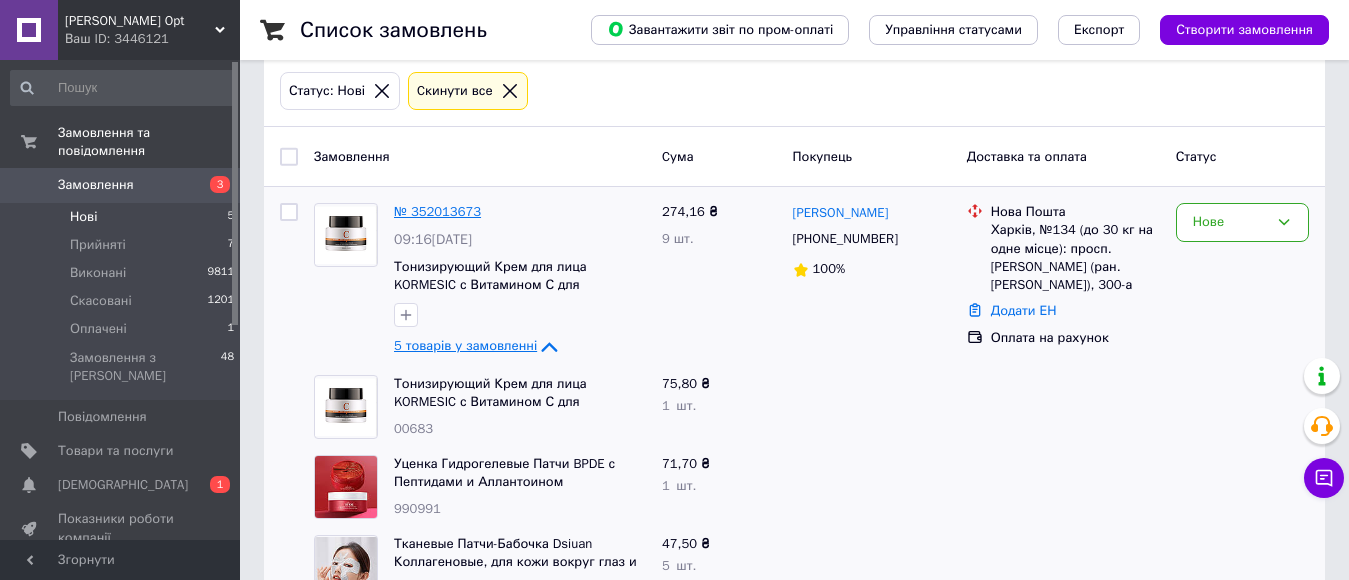 click on "№ 352013673" at bounding box center [437, 211] 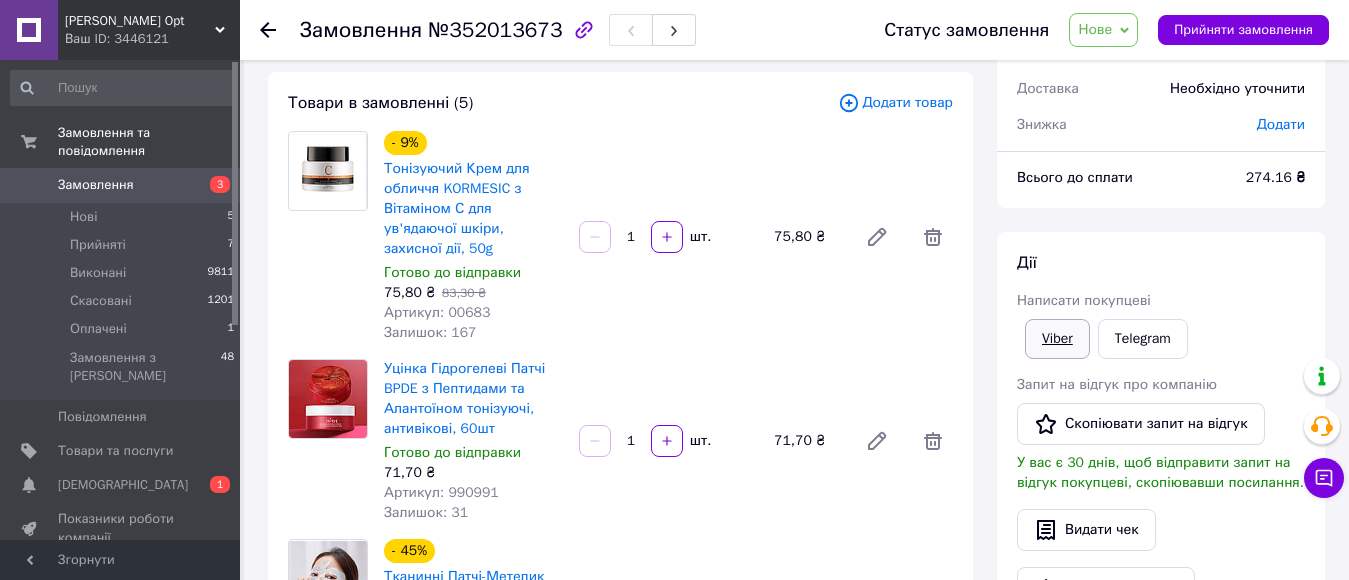 click on "Viber" at bounding box center [1057, 339] 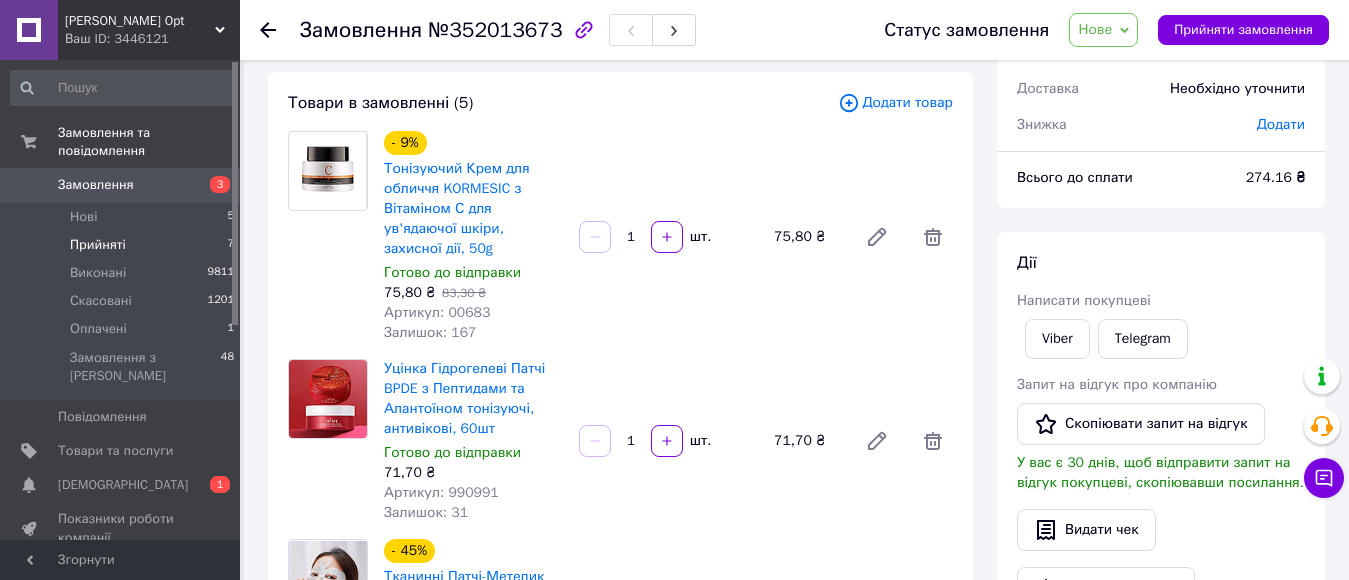 click on "Прийняті" at bounding box center (98, 245) 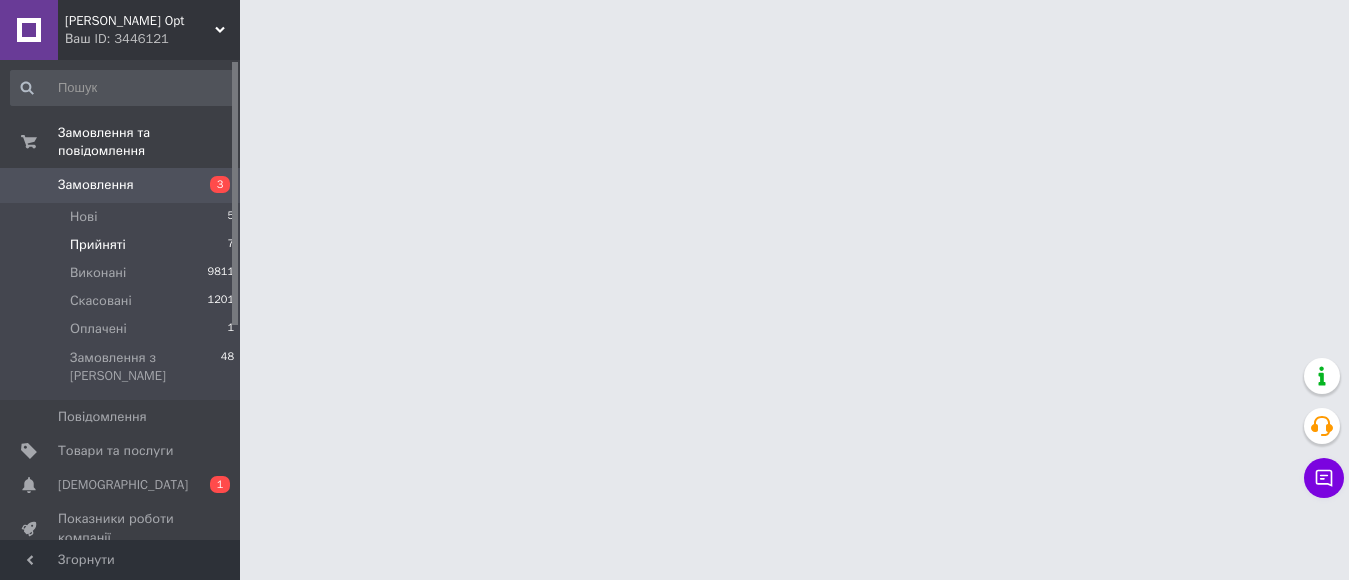 scroll, scrollTop: 0, scrollLeft: 0, axis: both 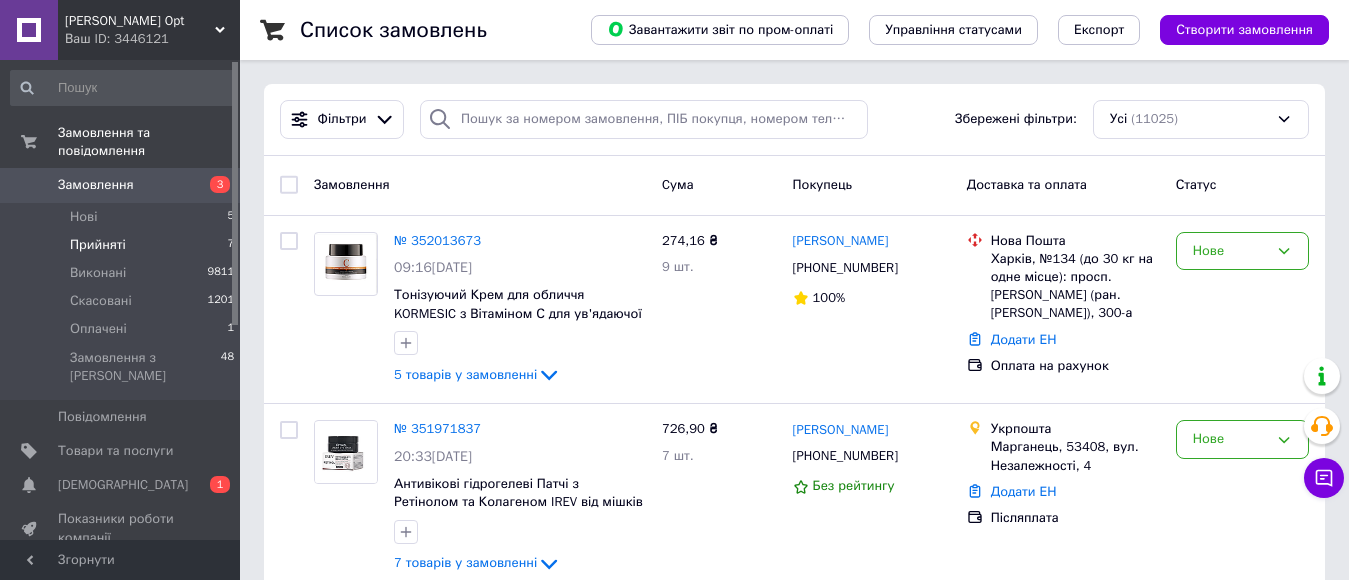 click on "Прийняті" at bounding box center (98, 245) 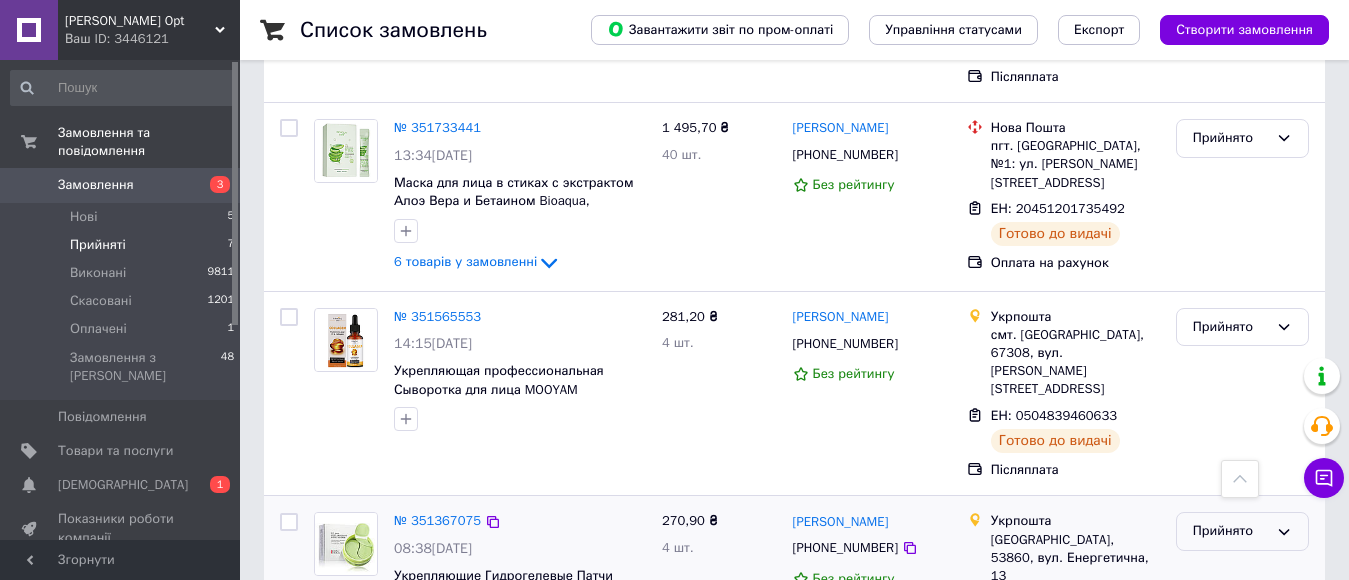 scroll, scrollTop: 1020, scrollLeft: 0, axis: vertical 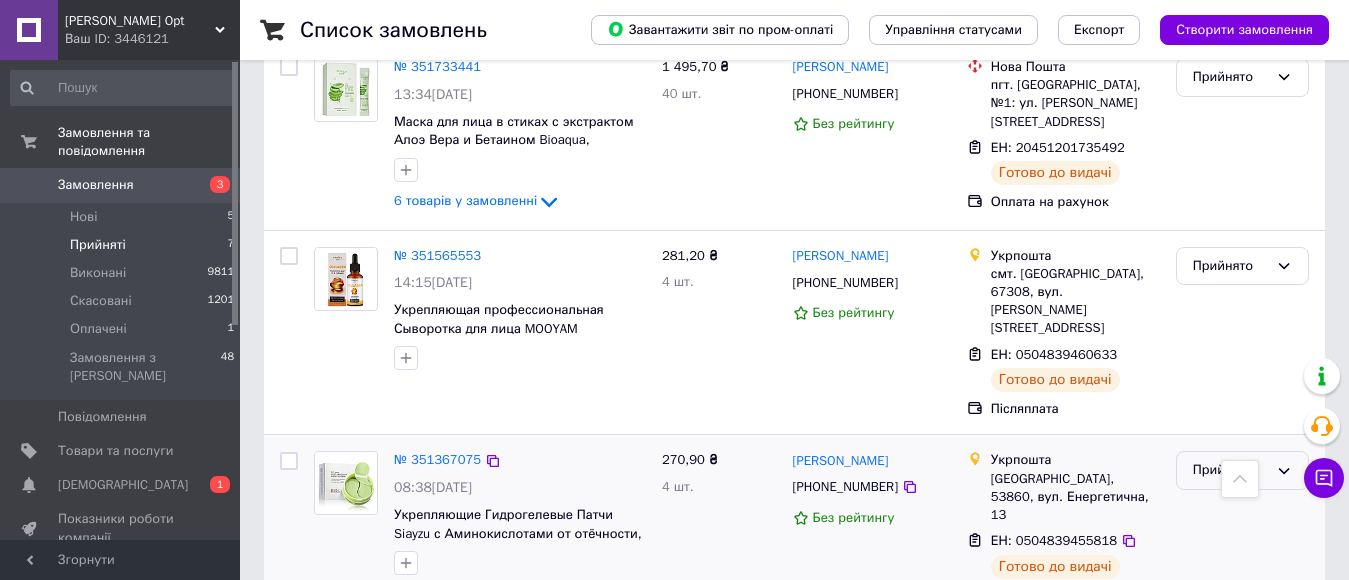 click on "Прийнято" at bounding box center (1230, 470) 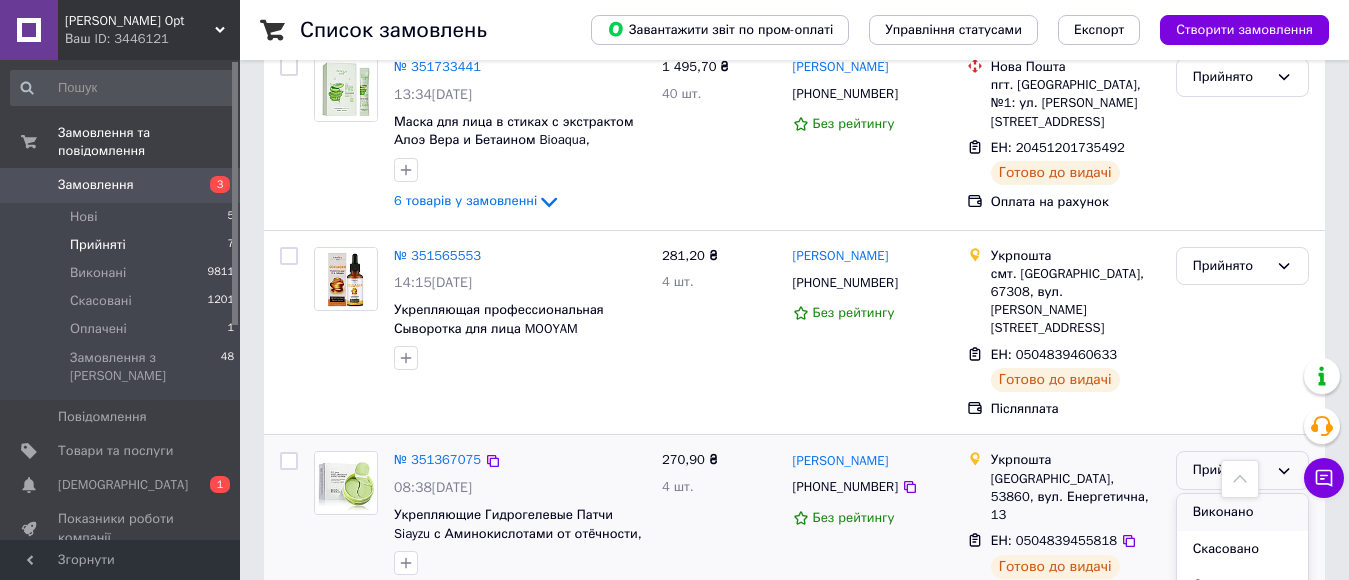 click on "Виконано" at bounding box center (1242, 512) 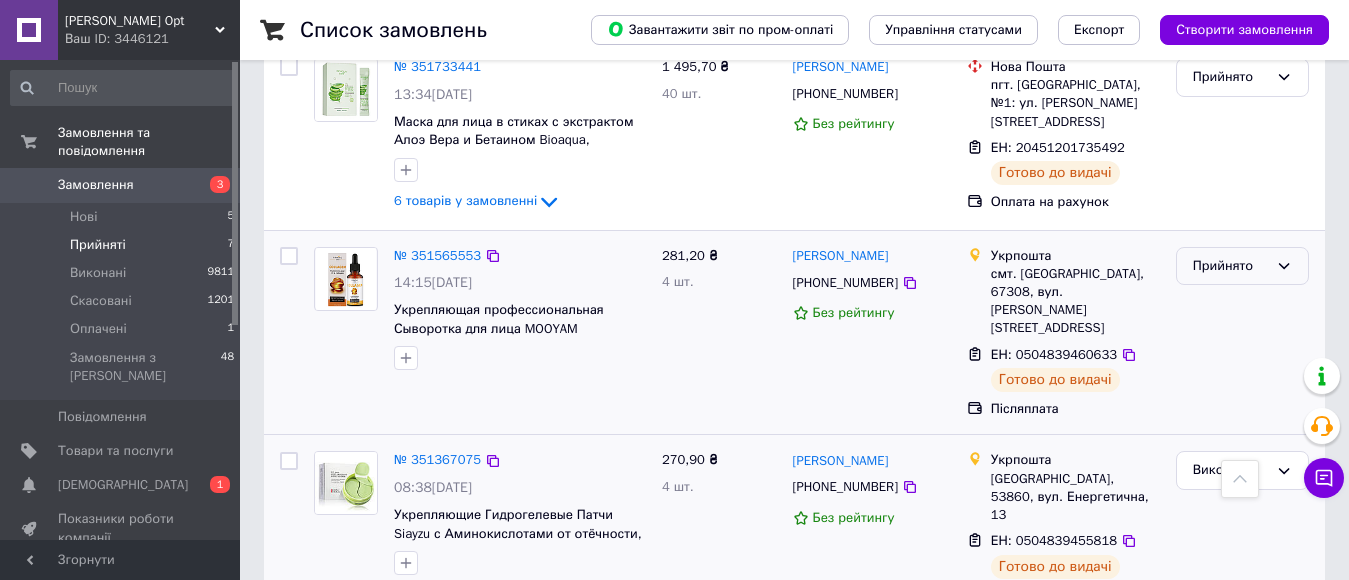 click on "Прийнято" at bounding box center (1230, 266) 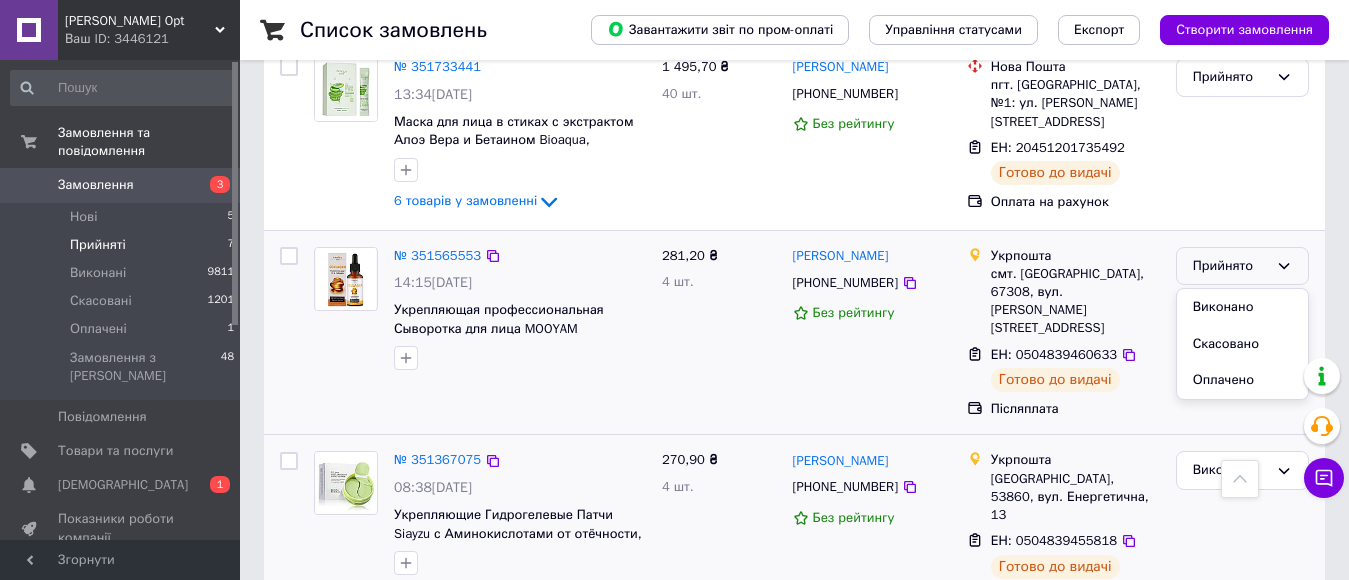 click on "Виконано" at bounding box center [1242, 307] 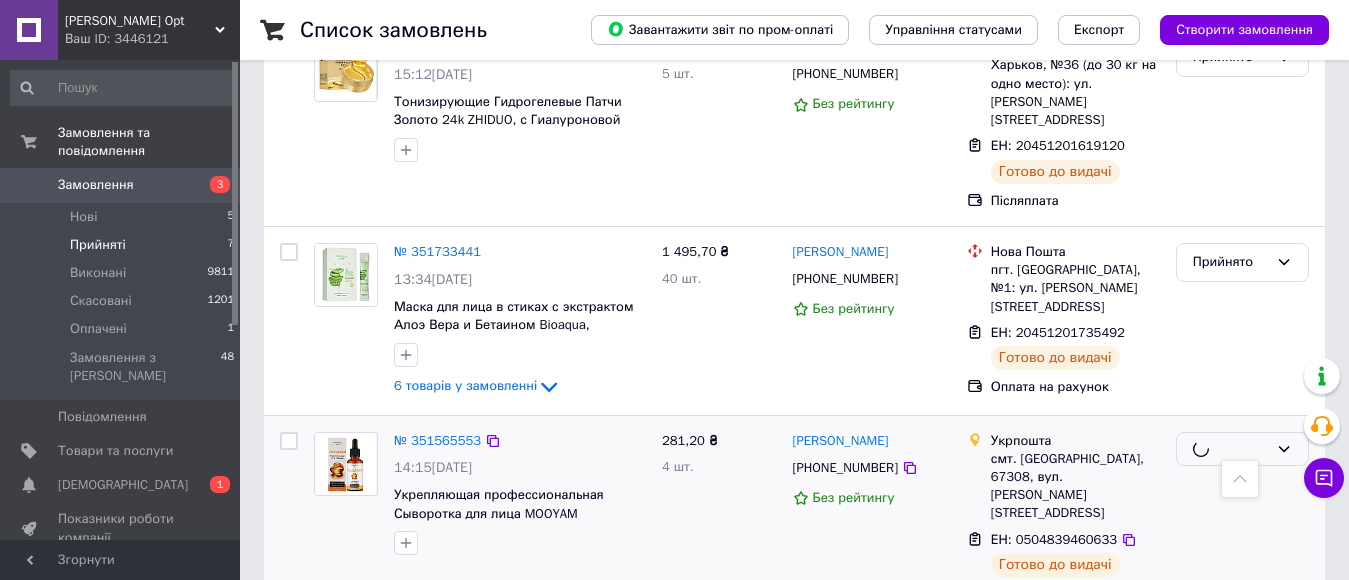 scroll, scrollTop: 820, scrollLeft: 0, axis: vertical 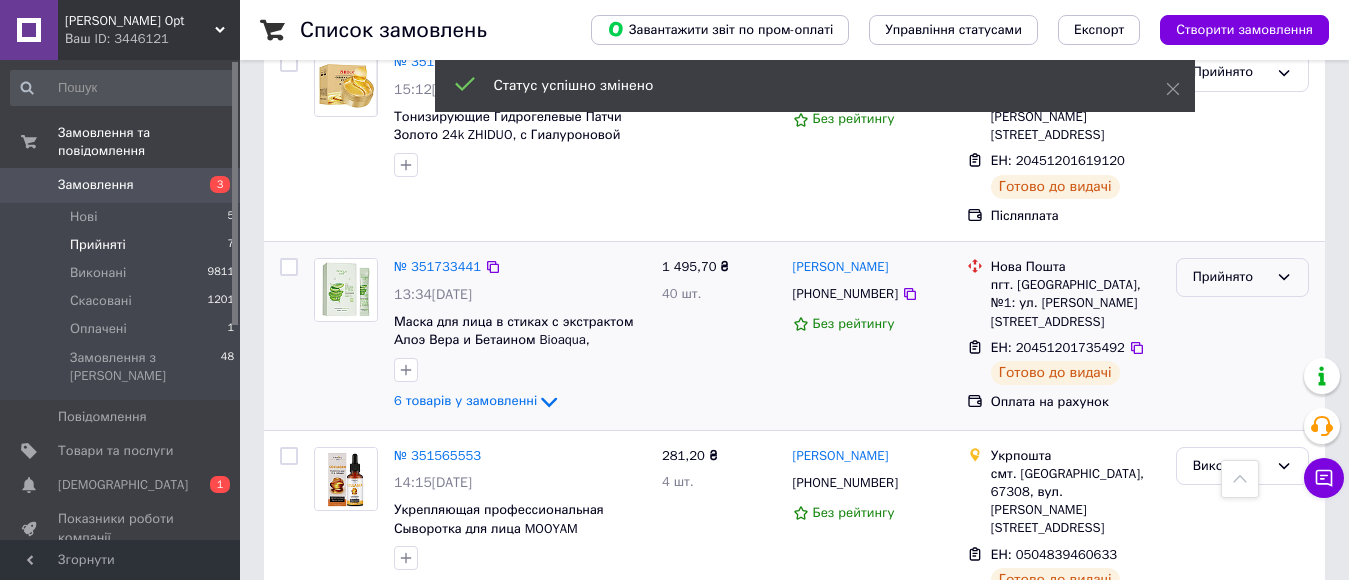 click on "Прийнято" at bounding box center [1230, 277] 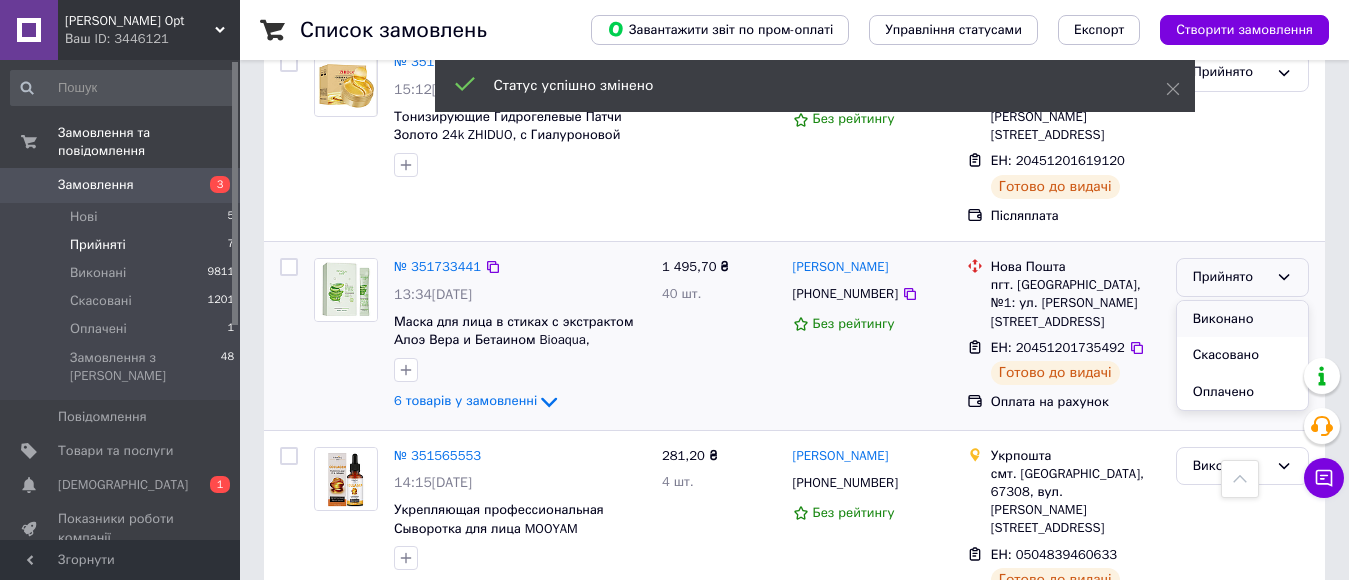 click on "Виконано" at bounding box center [1242, 319] 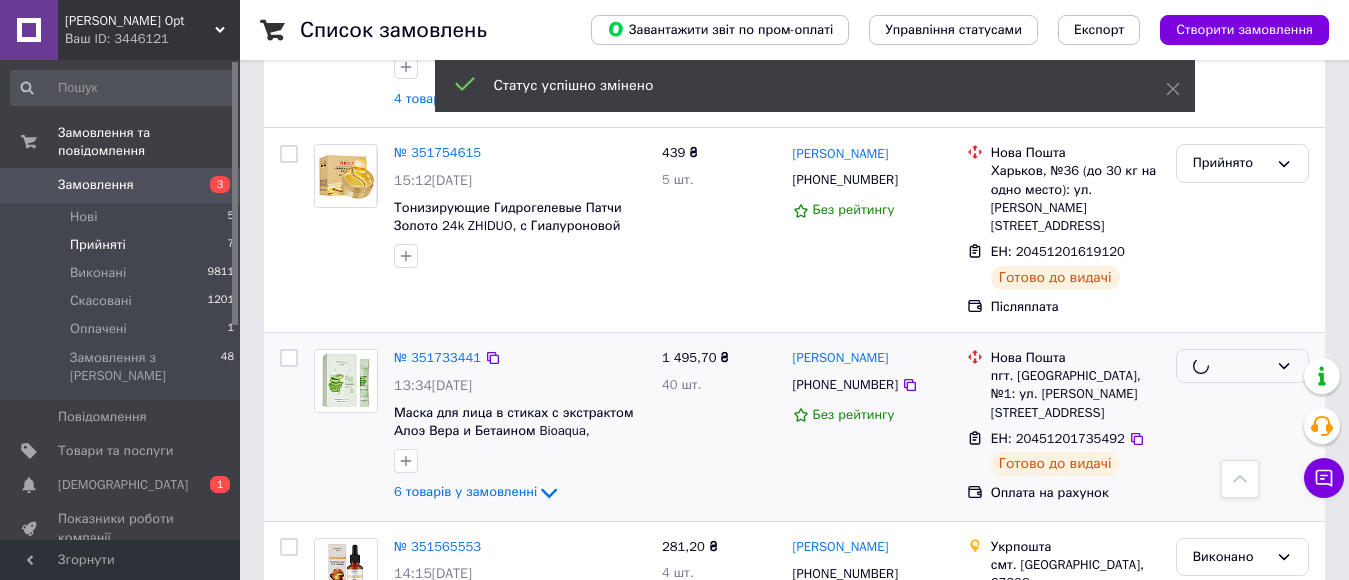 scroll, scrollTop: 620, scrollLeft: 0, axis: vertical 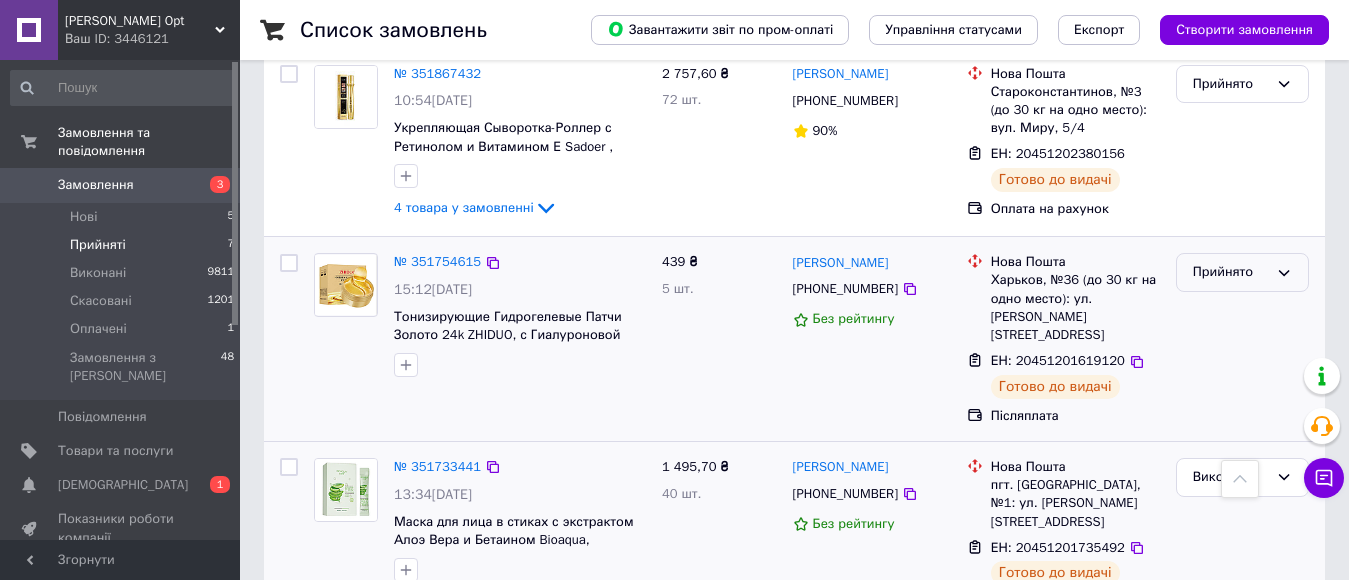 click on "Прийнято" at bounding box center [1230, 272] 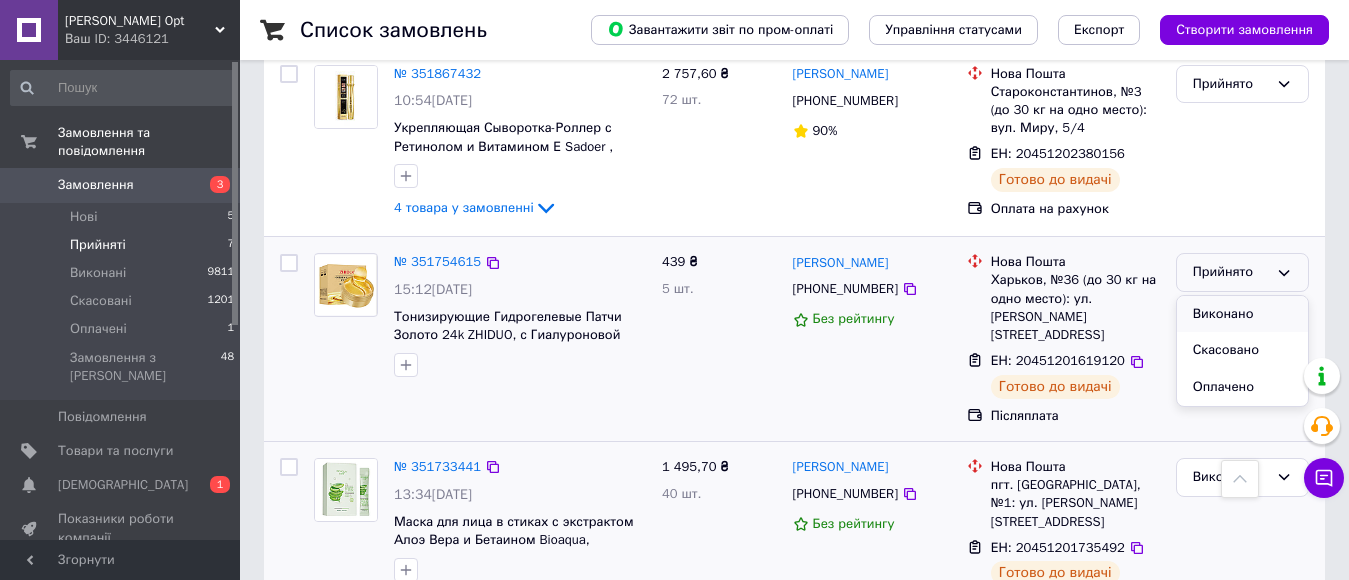 click on "Виконано" at bounding box center [1242, 314] 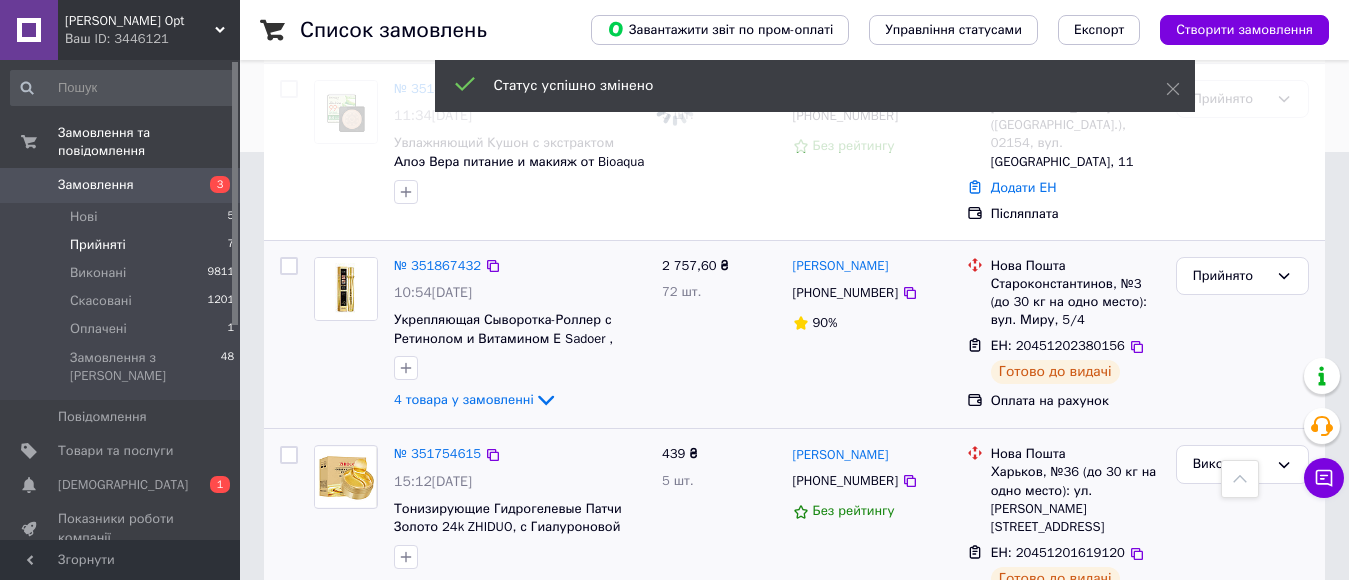 scroll, scrollTop: 420, scrollLeft: 0, axis: vertical 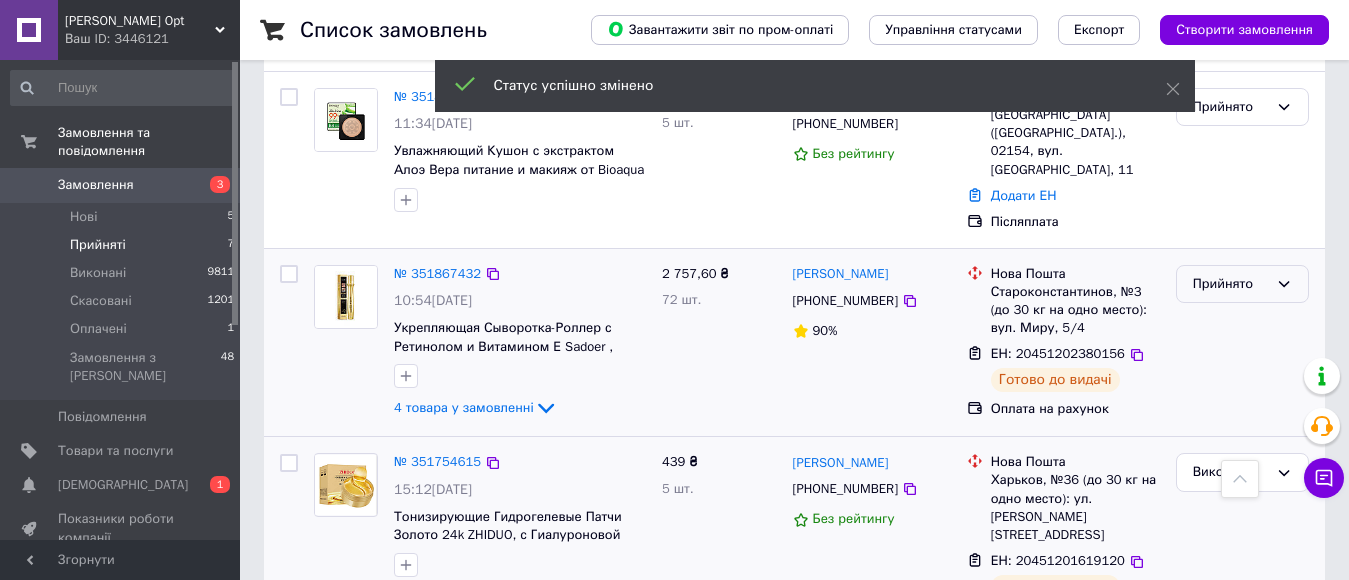 click on "Прийнято" at bounding box center [1230, 284] 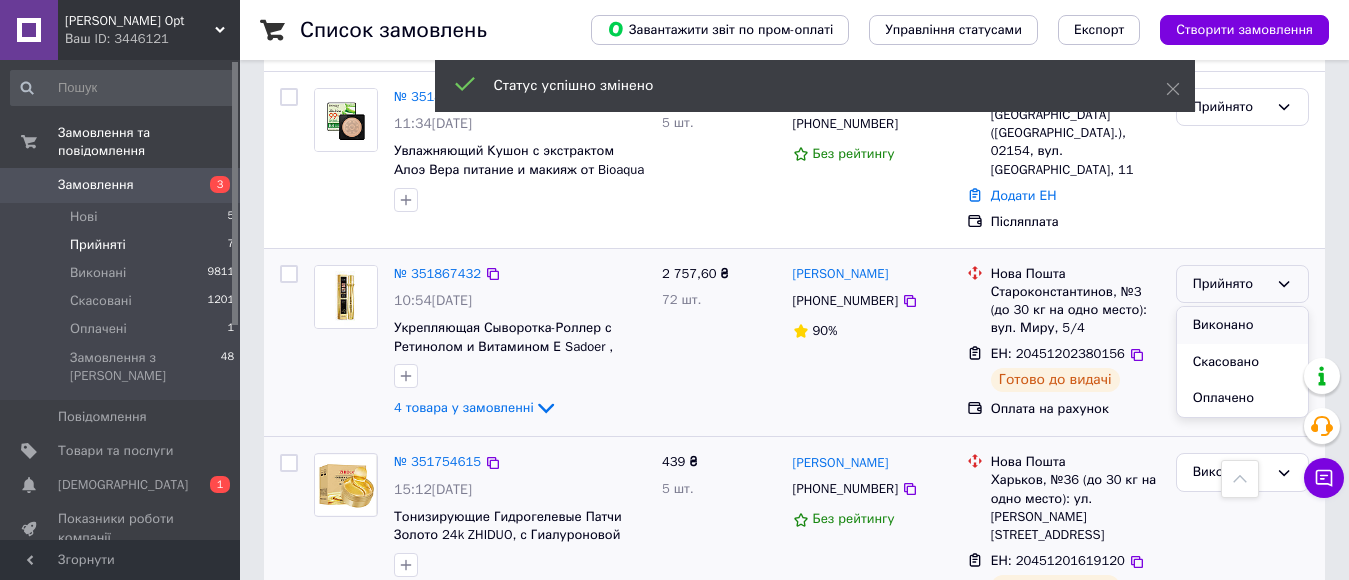 click on "Виконано" at bounding box center [1242, 325] 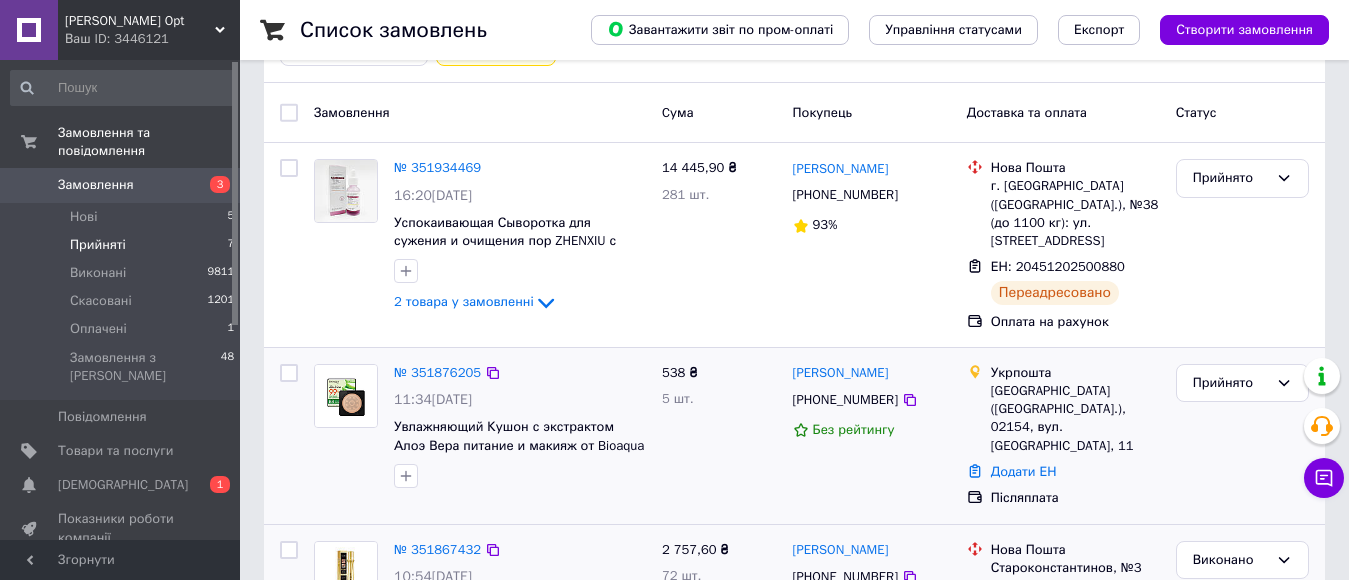 scroll, scrollTop: 120, scrollLeft: 0, axis: vertical 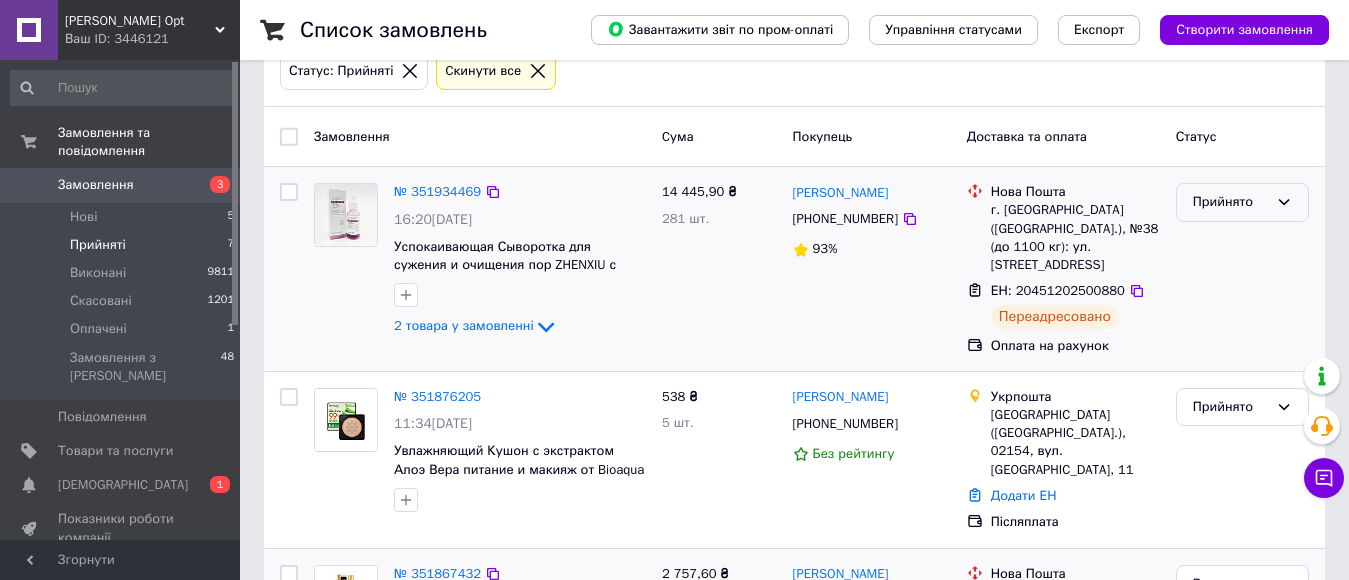 click on "Прийнято" at bounding box center (1230, 202) 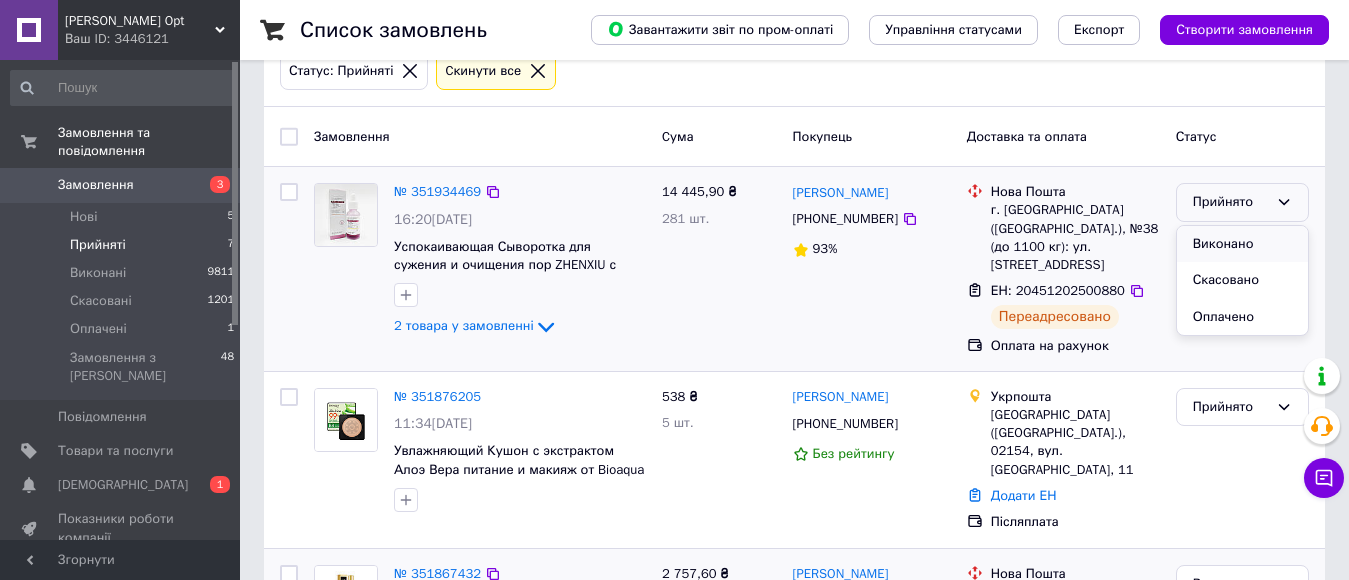 click on "Виконано" at bounding box center [1242, 244] 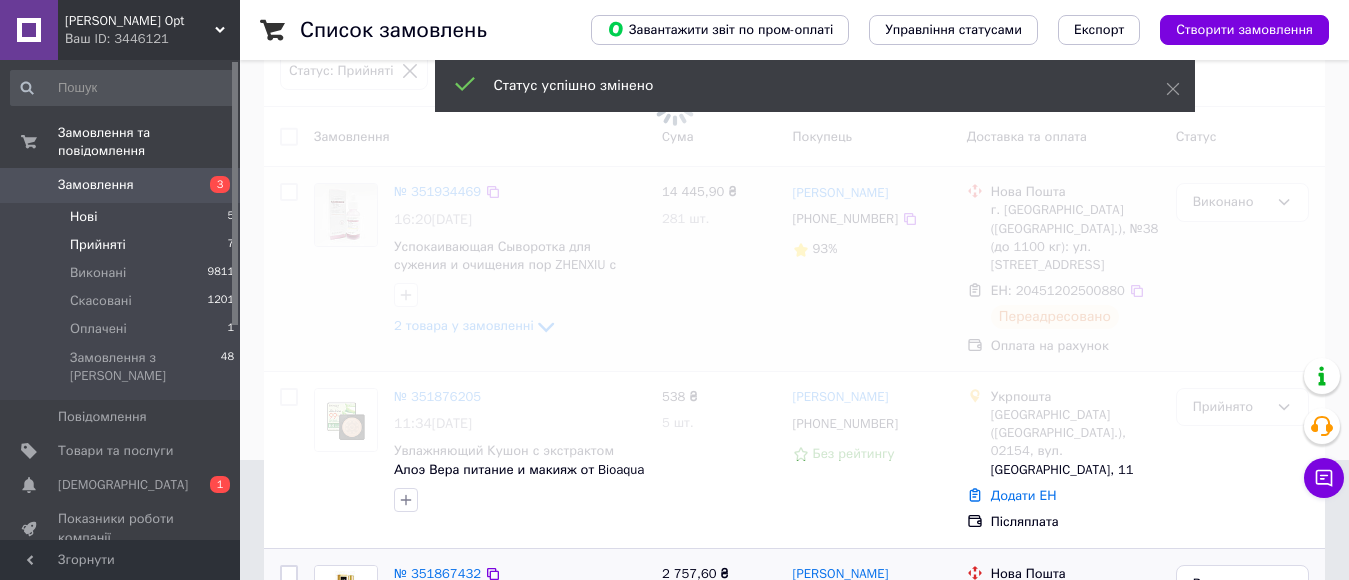 click on "Нові" at bounding box center [83, 217] 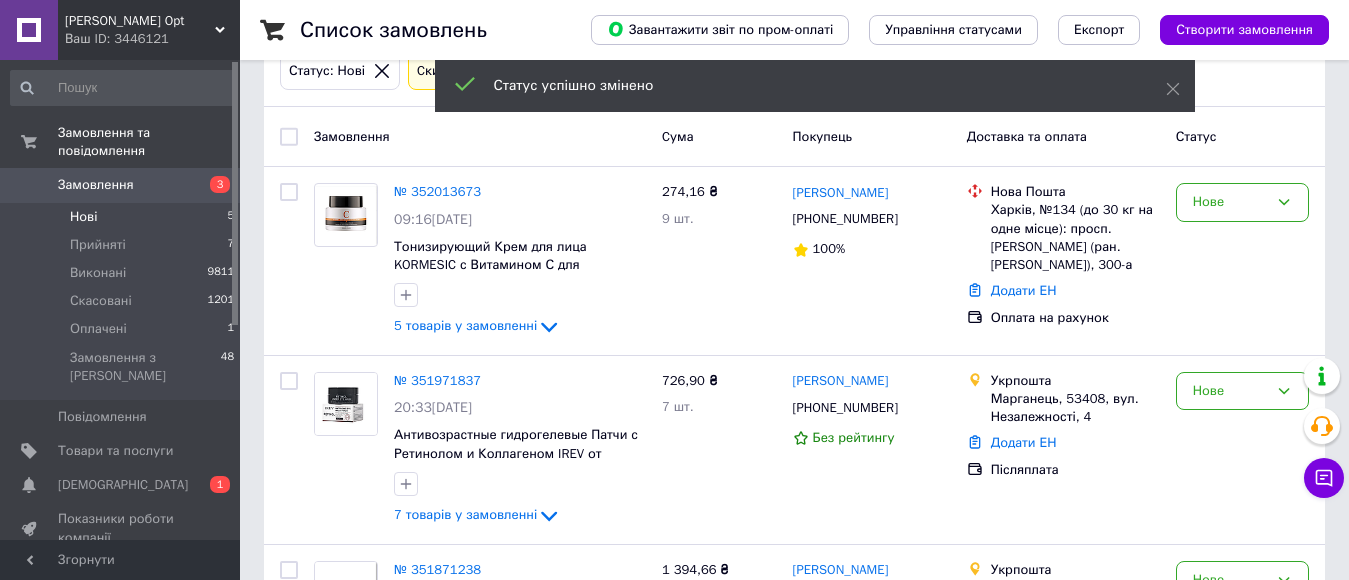 scroll, scrollTop: 0, scrollLeft: 0, axis: both 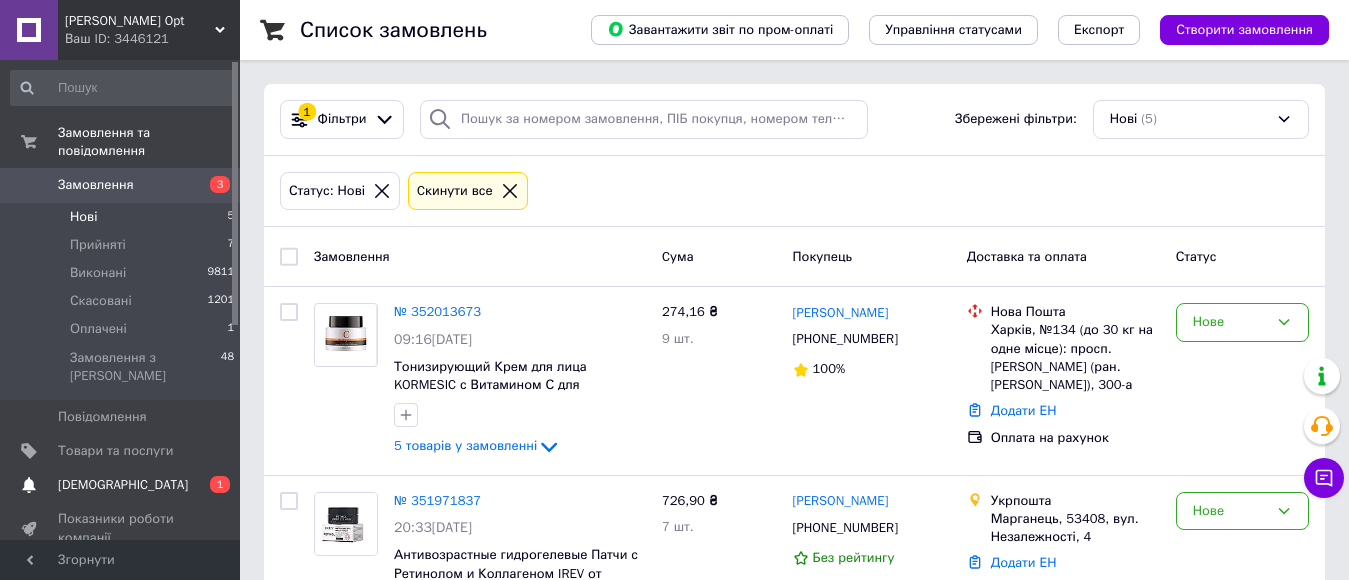 click on "[DEMOGRAPHIC_DATA]" at bounding box center [121, 485] 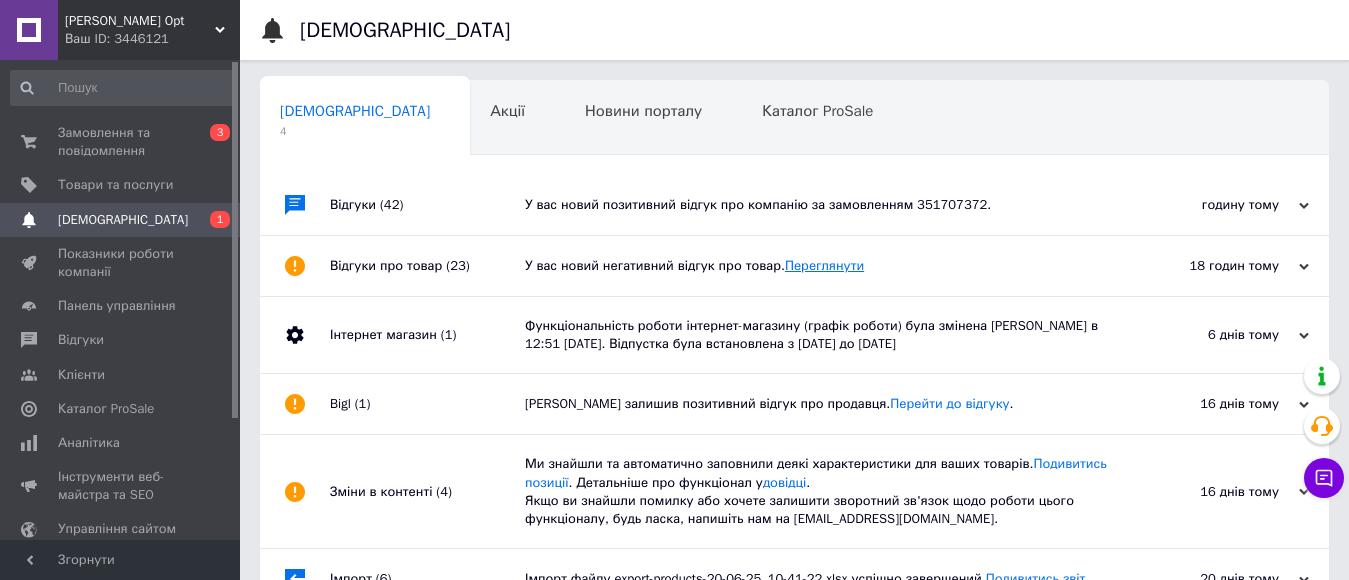 click on "Переглянути" at bounding box center (824, 265) 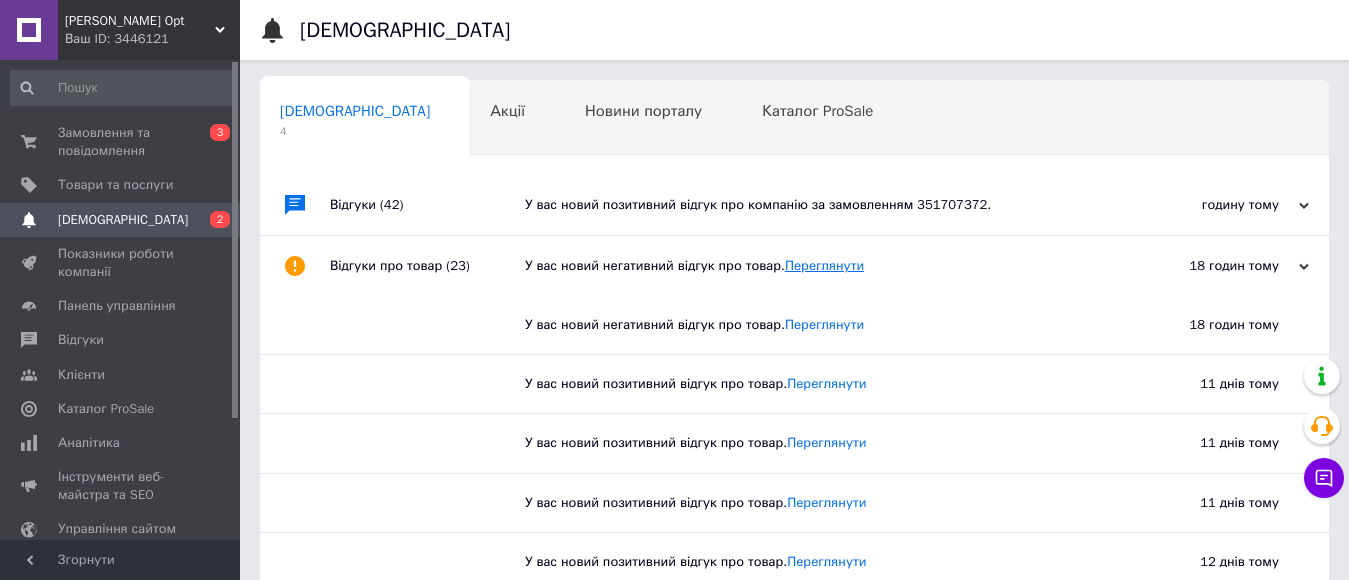 click on "Переглянути" at bounding box center [824, 265] 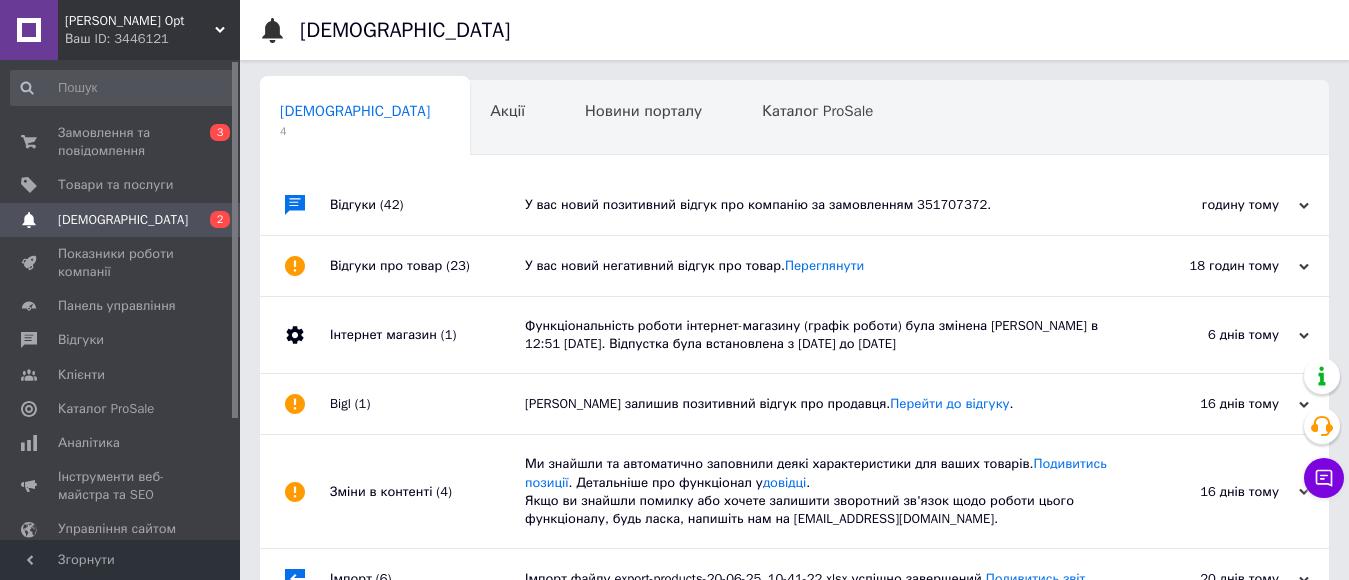 click on "У вас новий позитивний відгук про компанію за замовленням 351707372." at bounding box center (817, 205) 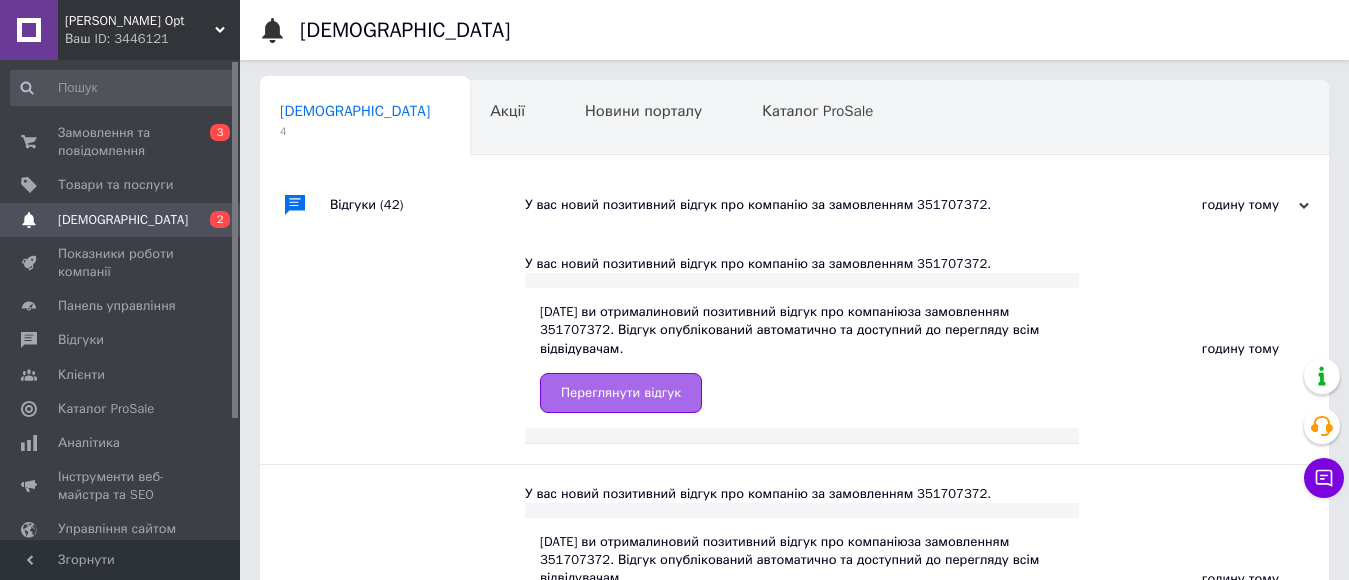 click on "Переглянути відгук" at bounding box center (621, 393) 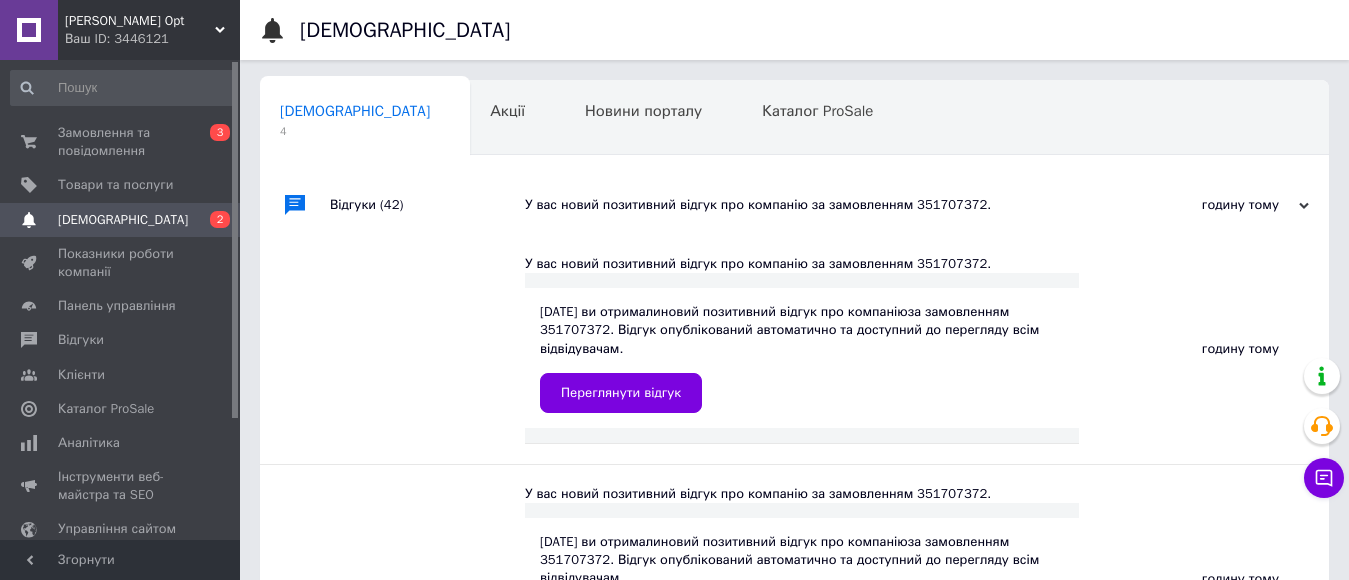 scroll, scrollTop: 400, scrollLeft: 0, axis: vertical 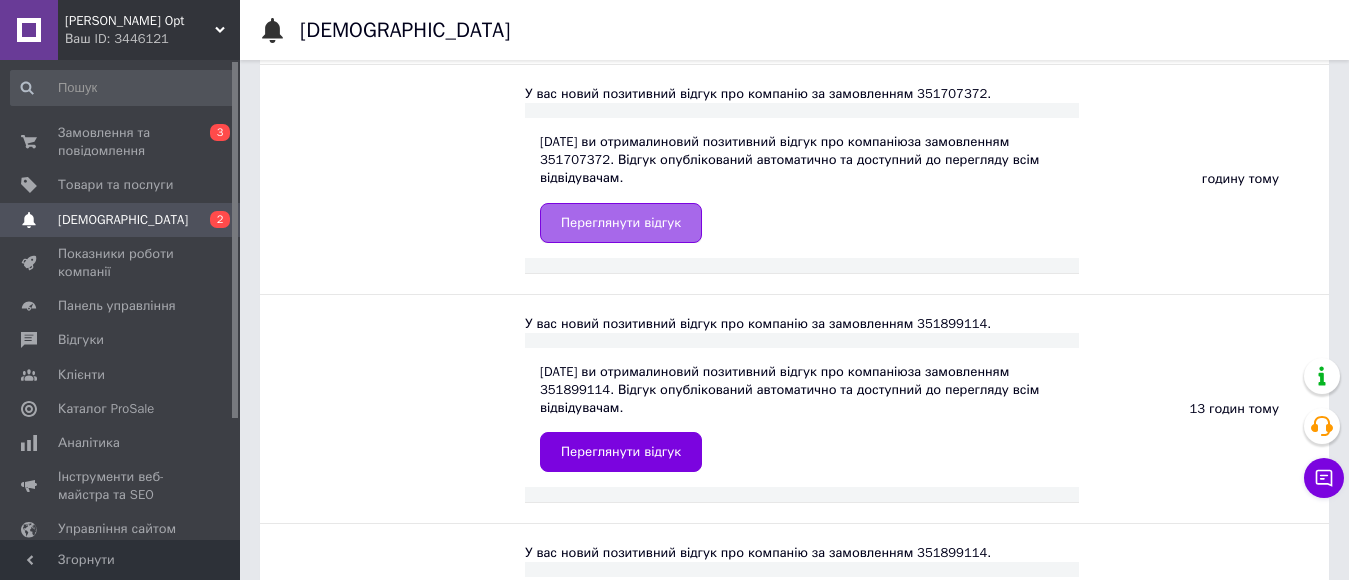 click on "Переглянути відгук" at bounding box center [621, 223] 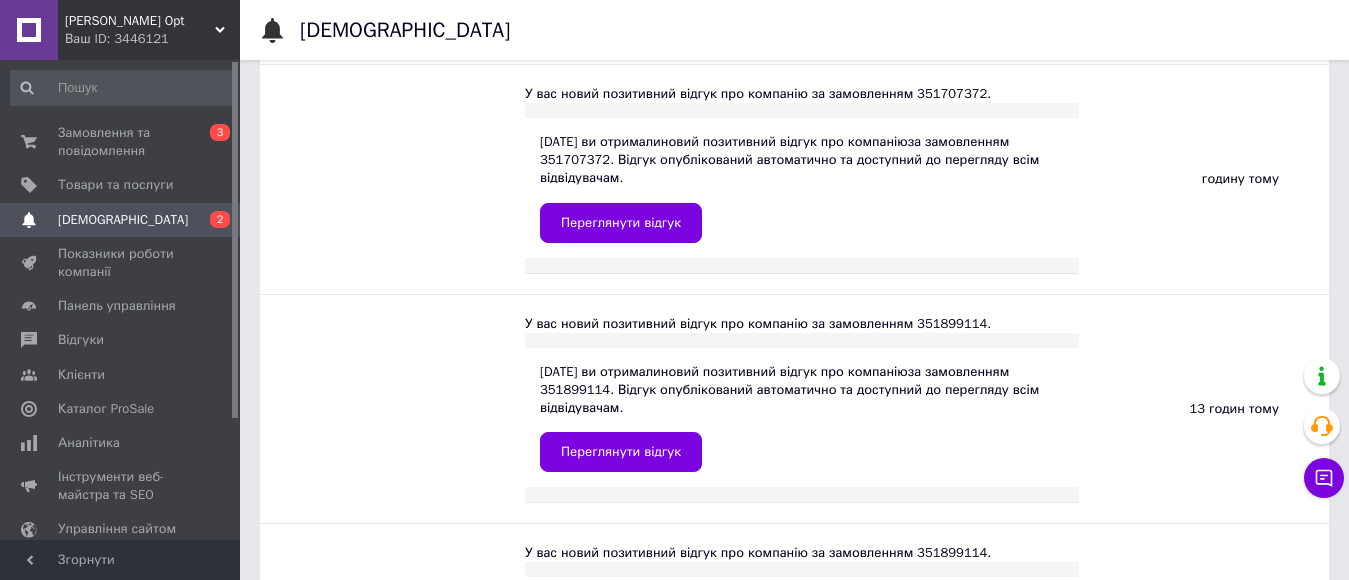 scroll, scrollTop: 800, scrollLeft: 0, axis: vertical 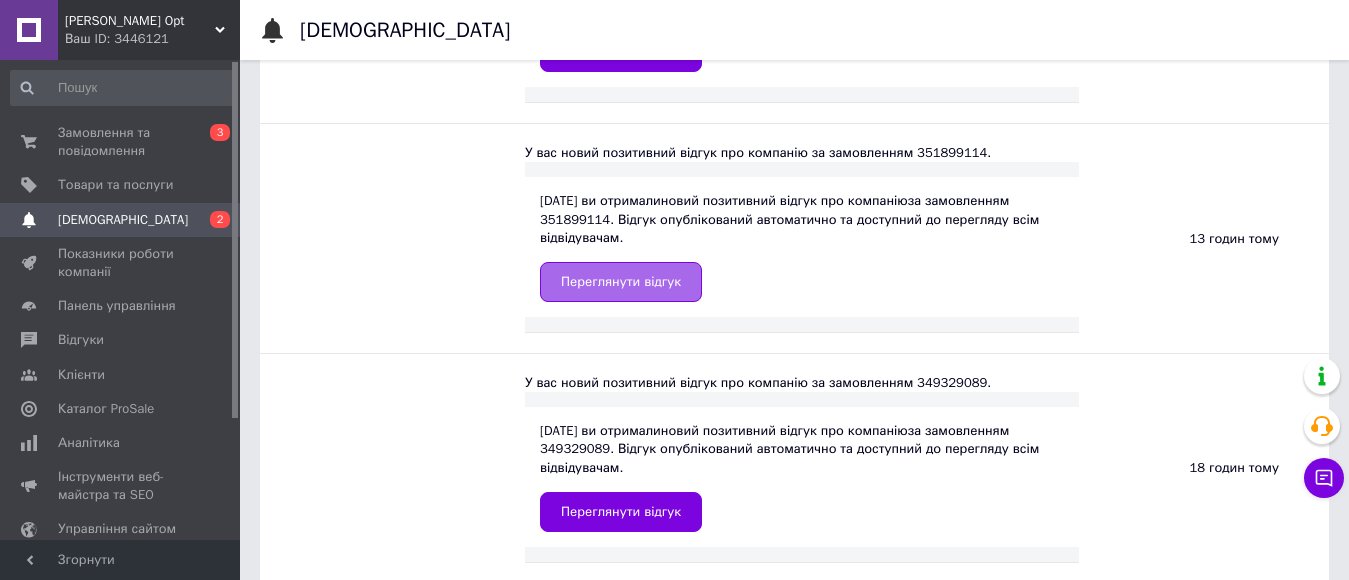 click on "Переглянути відгук" at bounding box center (621, 282) 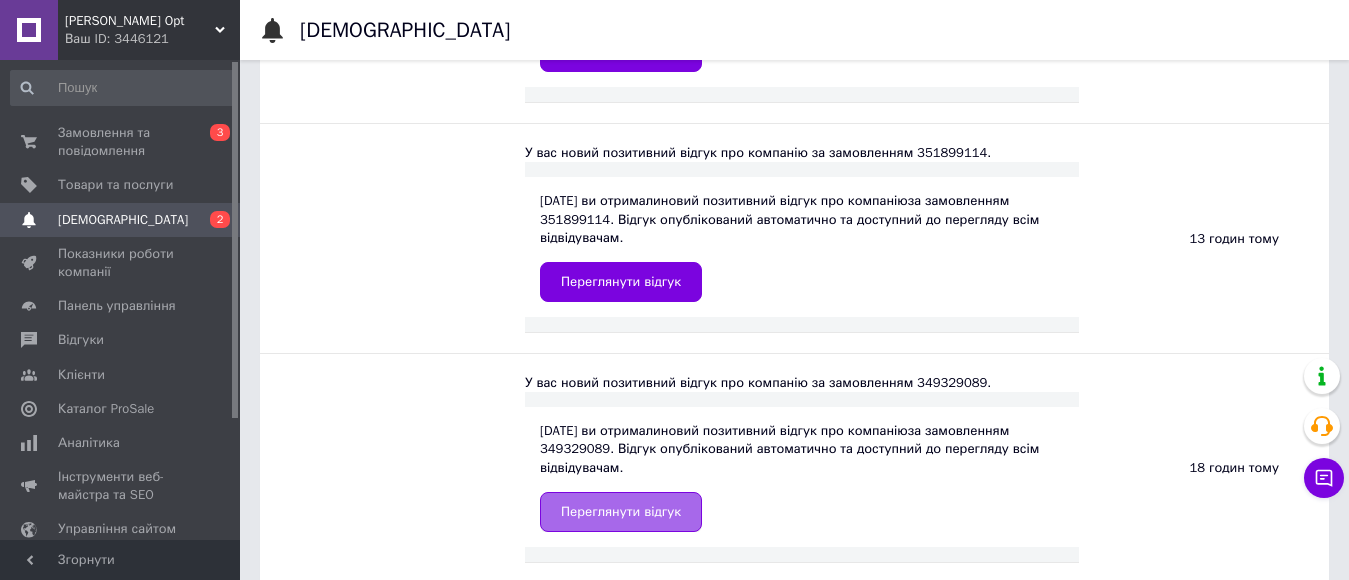 scroll, scrollTop: 1000, scrollLeft: 0, axis: vertical 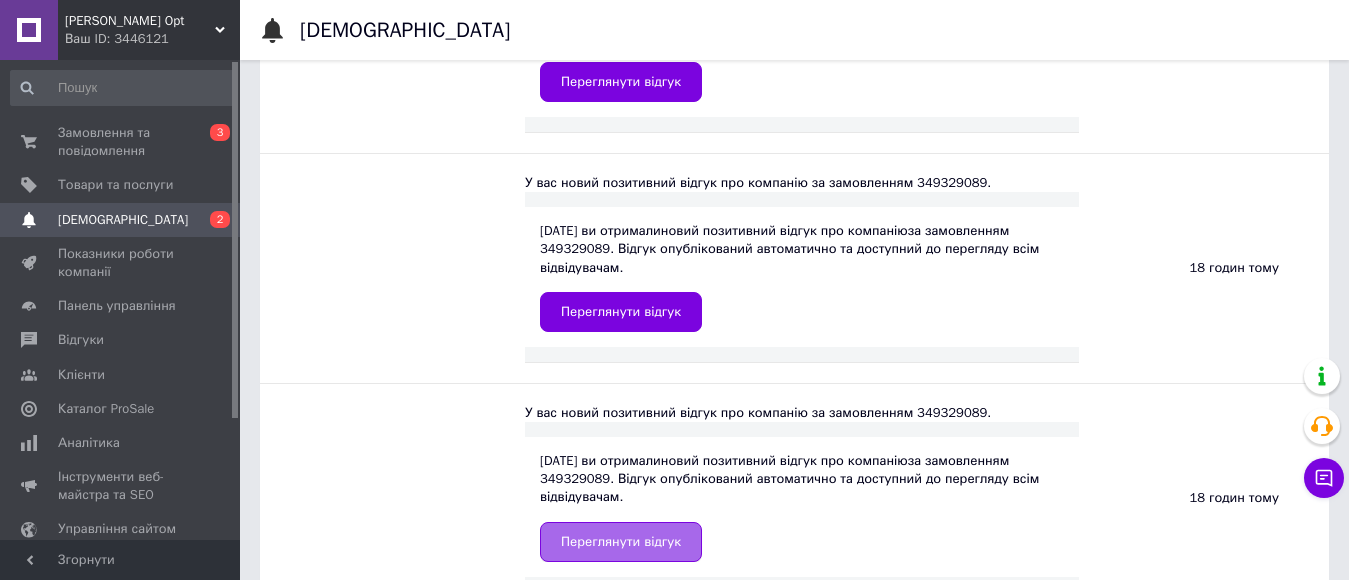 click on "Переглянути відгук" at bounding box center [621, 542] 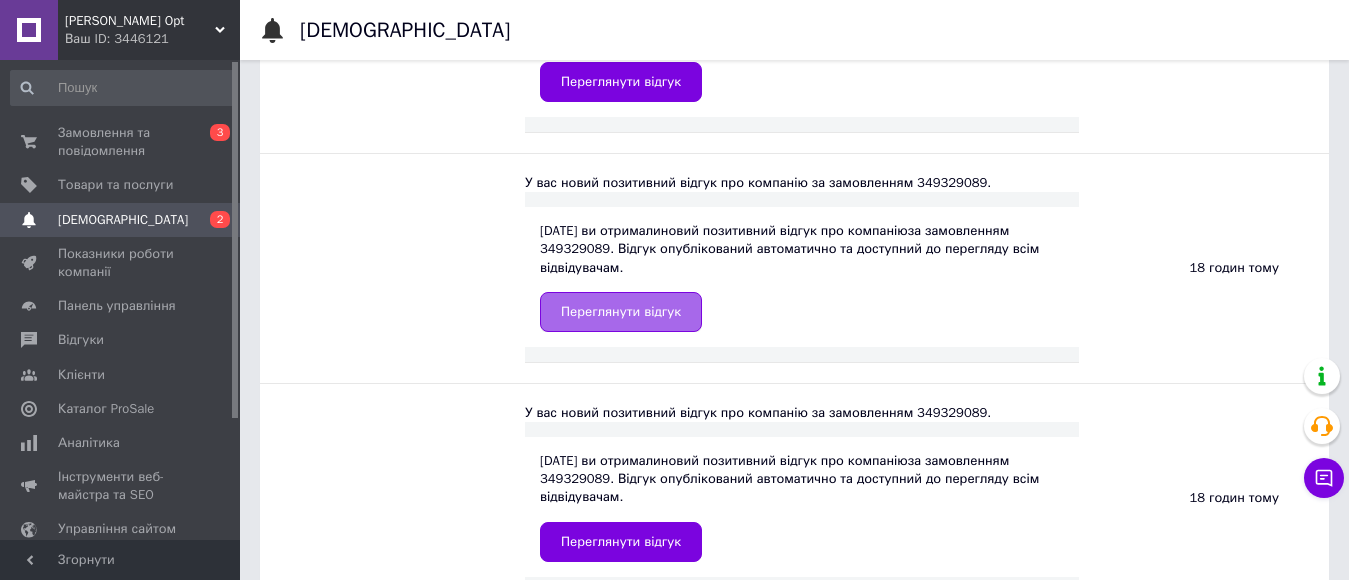 scroll, scrollTop: 1400, scrollLeft: 0, axis: vertical 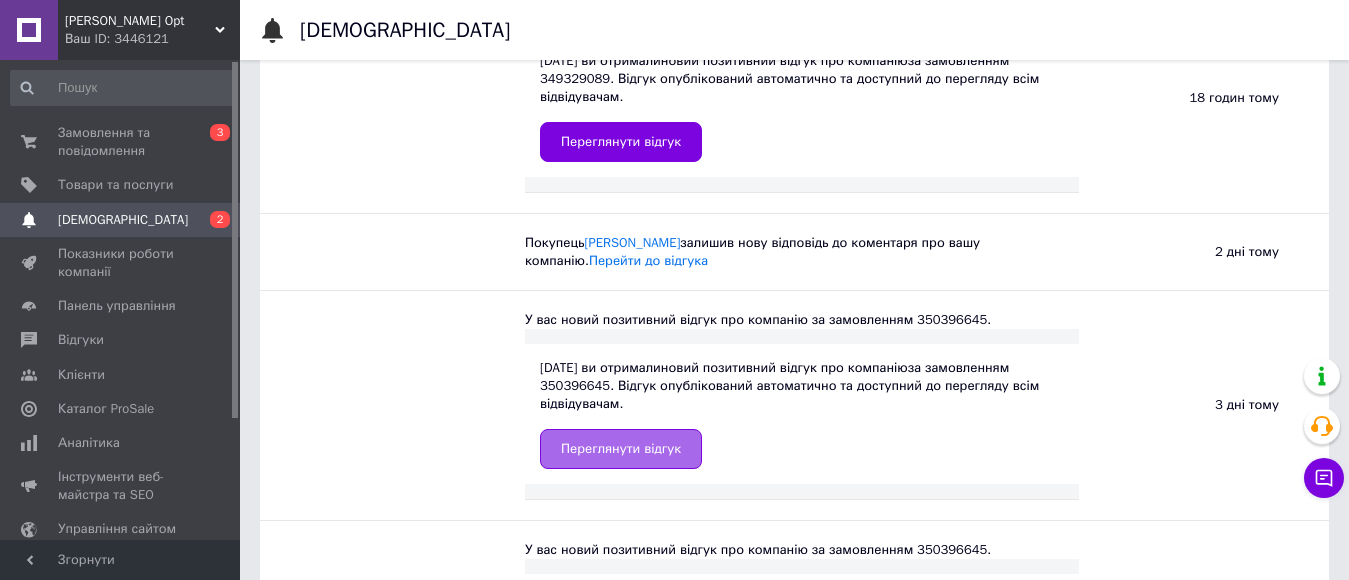 click on "Переглянути відгук" at bounding box center (621, 449) 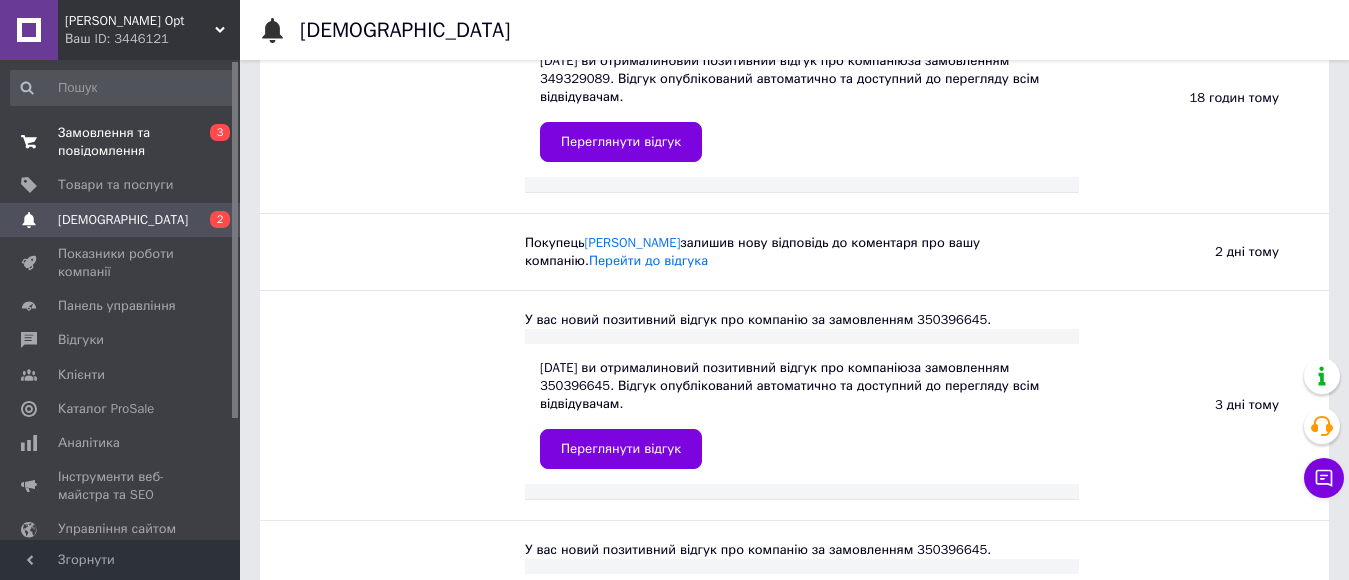 click on "Замовлення та повідомлення" at bounding box center [121, 142] 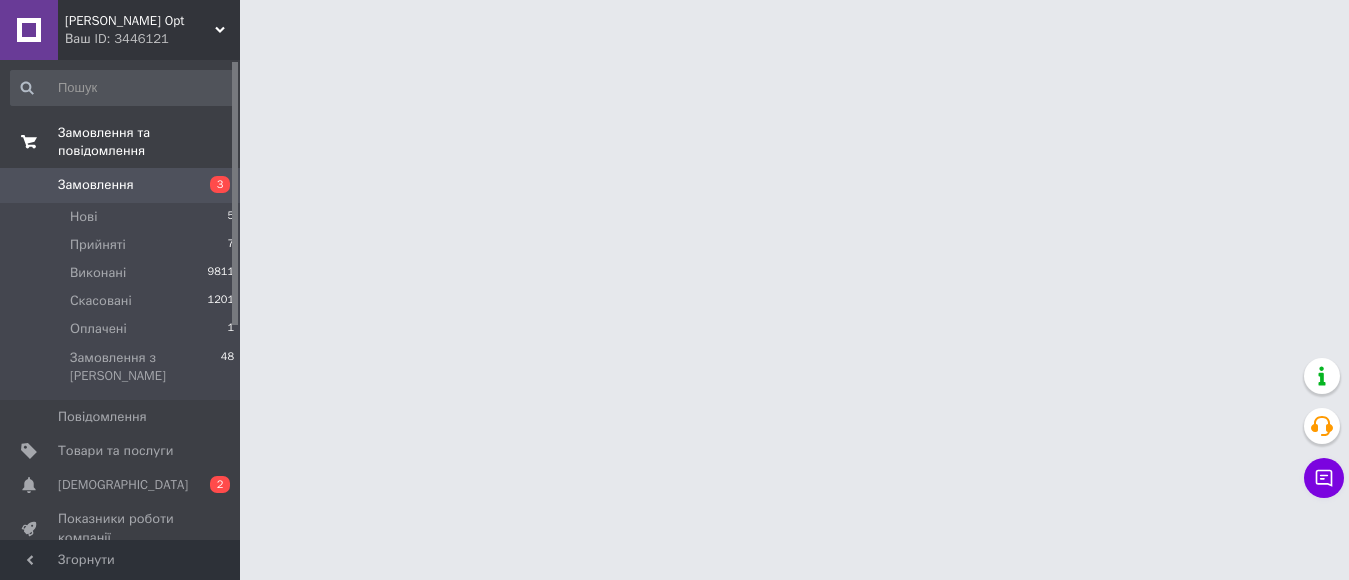 scroll, scrollTop: 0, scrollLeft: 0, axis: both 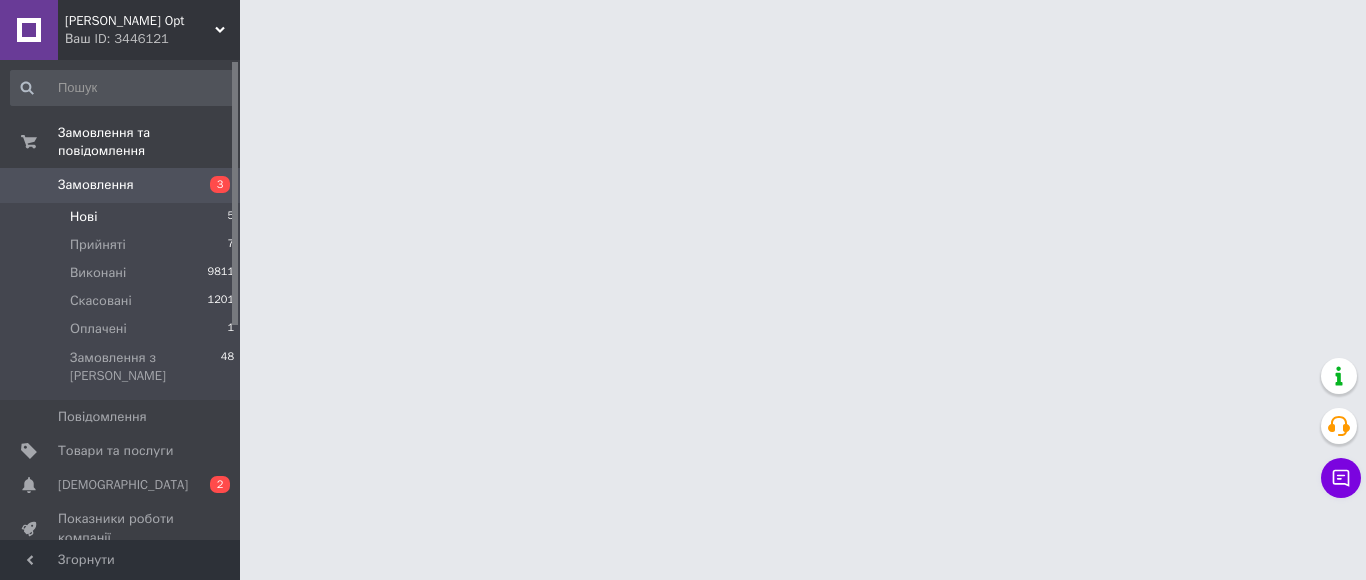 click on "Нові 5" at bounding box center [123, 217] 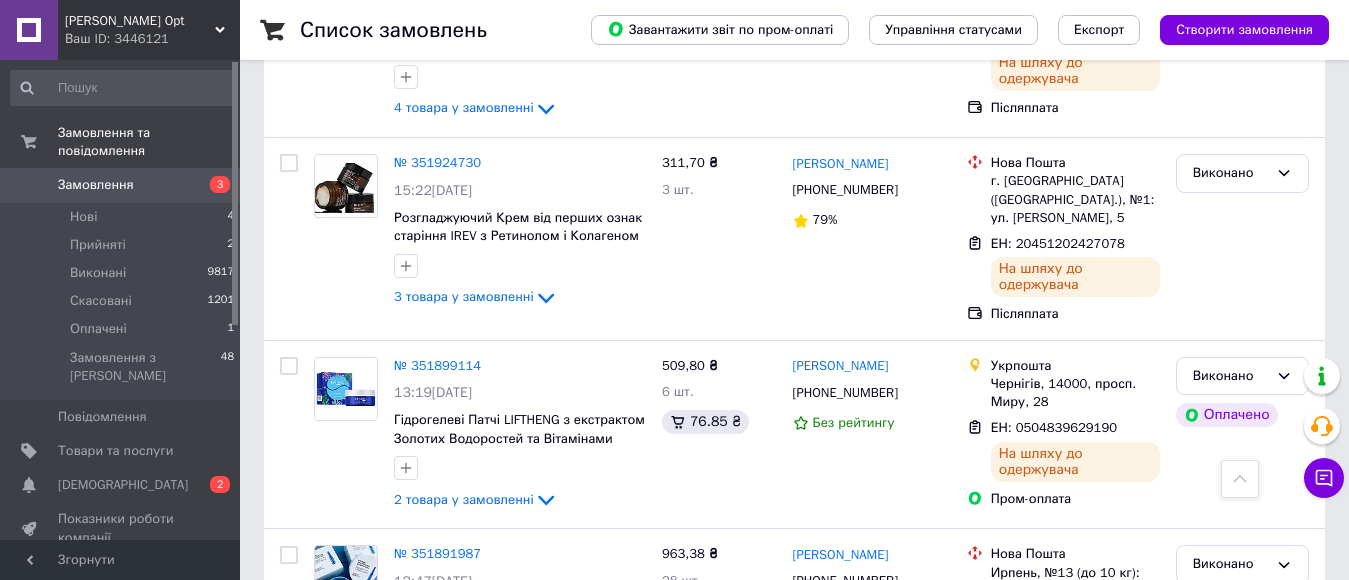 scroll, scrollTop: 1100, scrollLeft: 0, axis: vertical 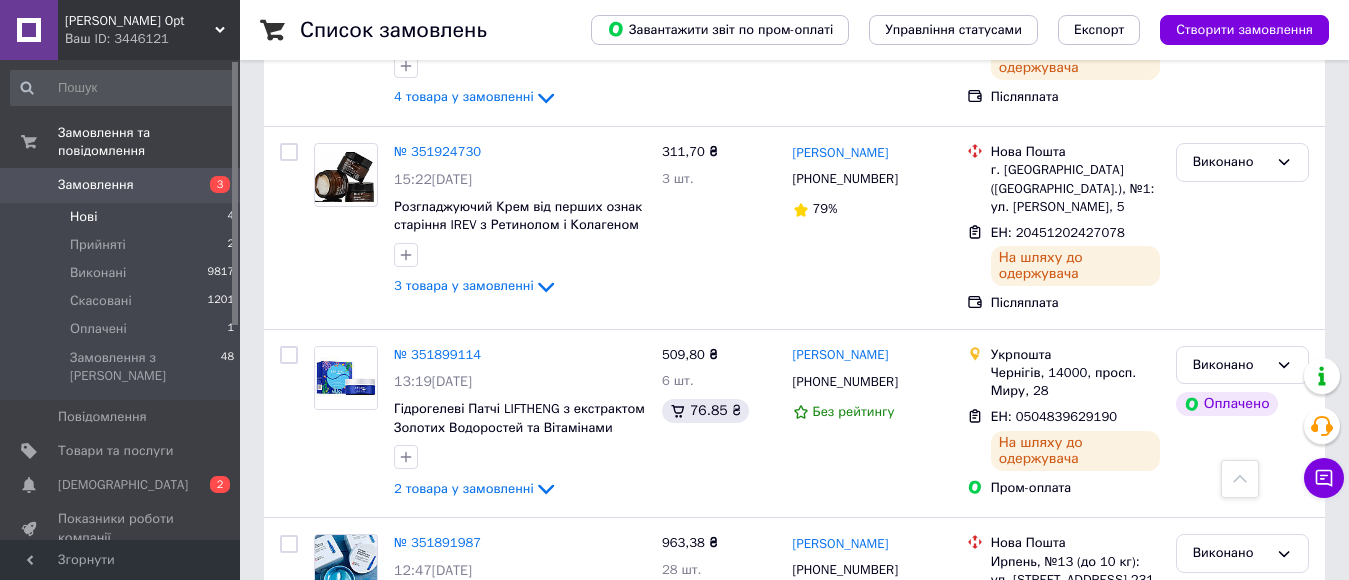 click on "Нові" at bounding box center (83, 217) 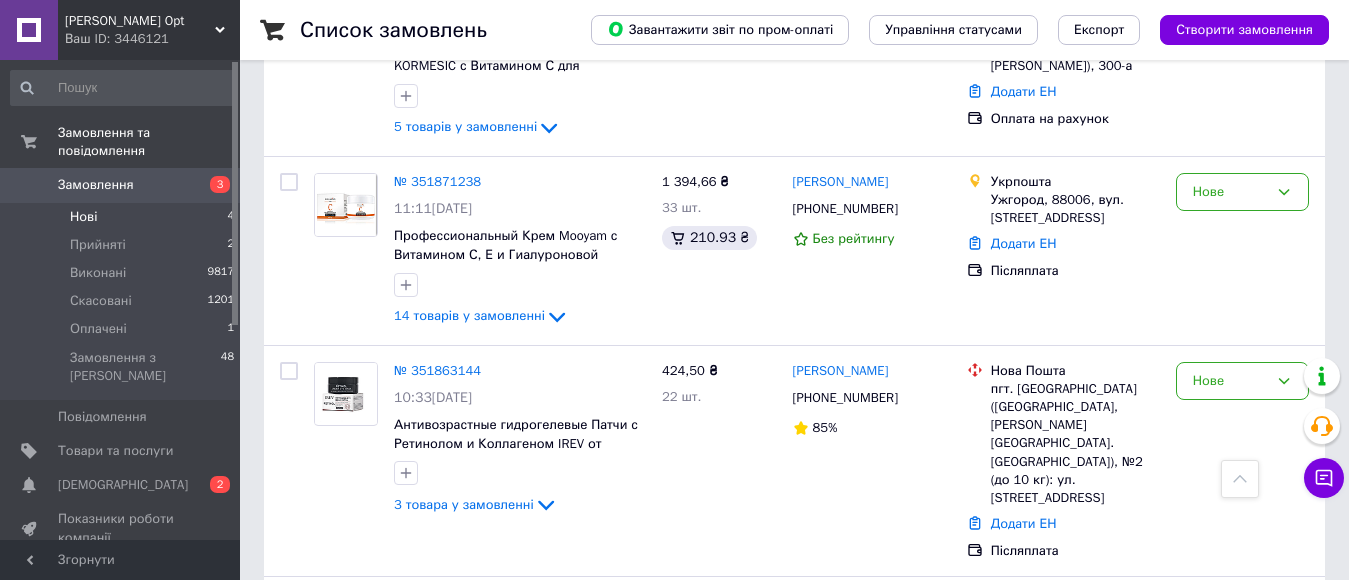 scroll, scrollTop: 300, scrollLeft: 0, axis: vertical 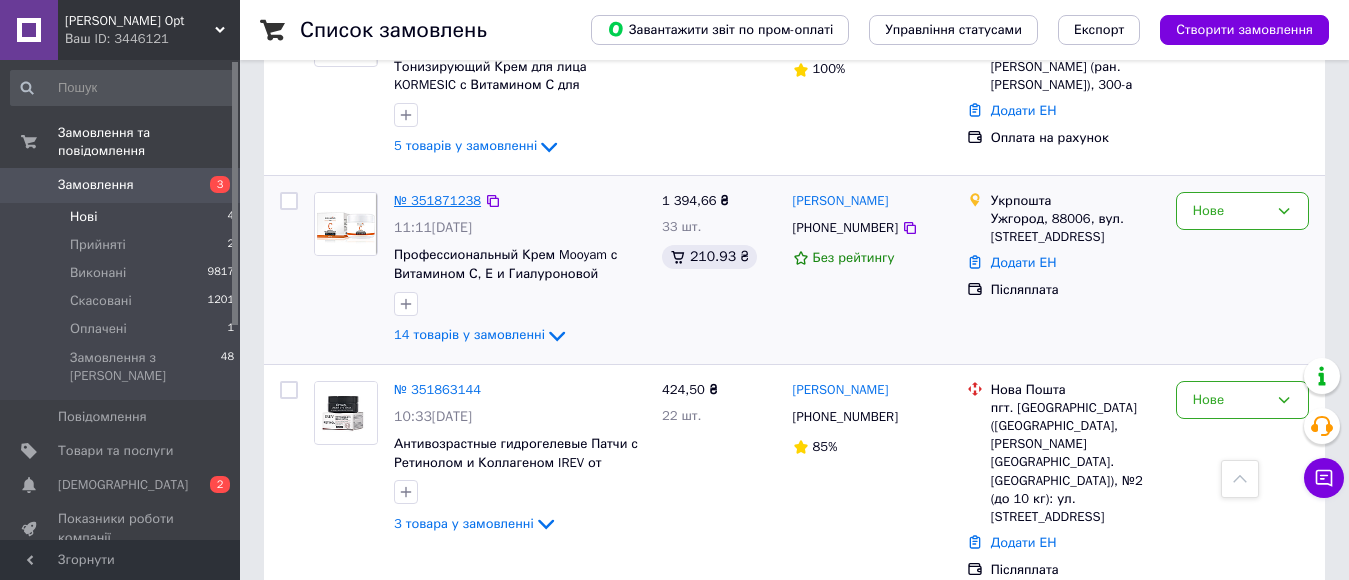 click on "№ 351871238" at bounding box center (437, 200) 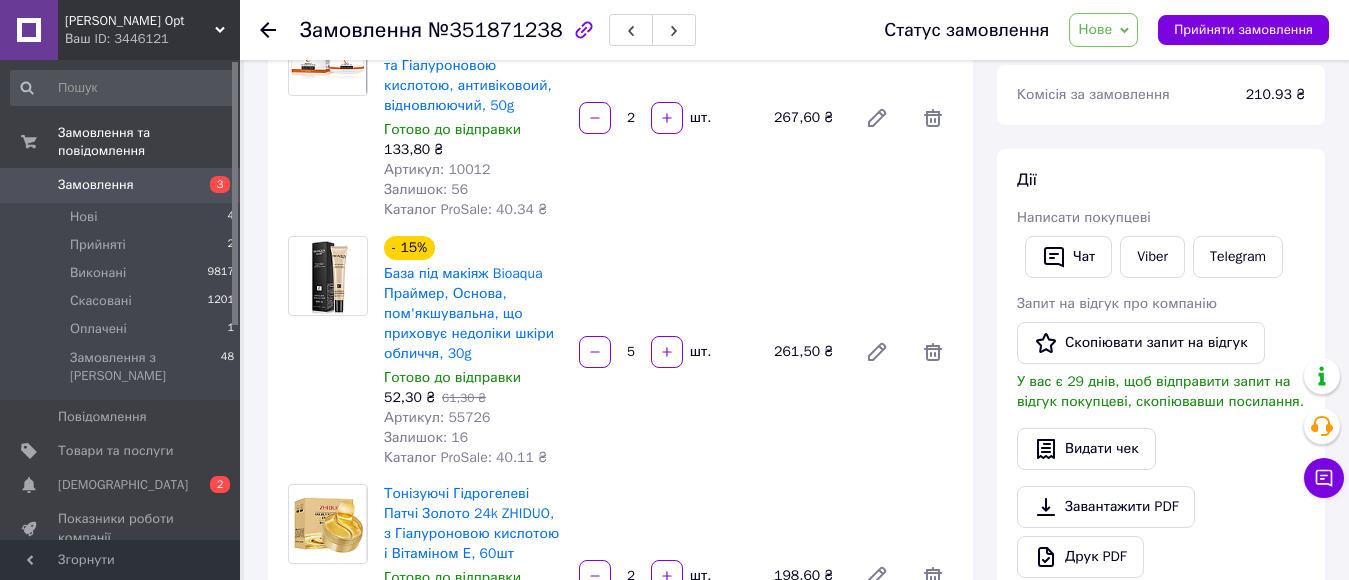 scroll, scrollTop: 100, scrollLeft: 0, axis: vertical 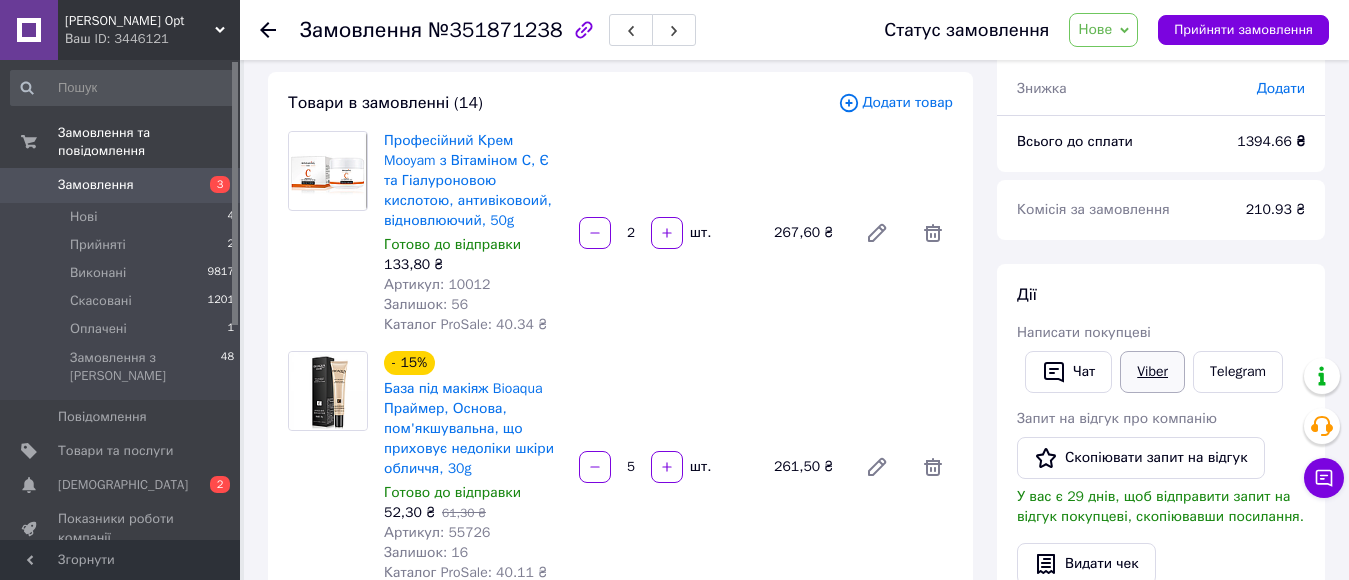 click on "Viber" at bounding box center [1152, 372] 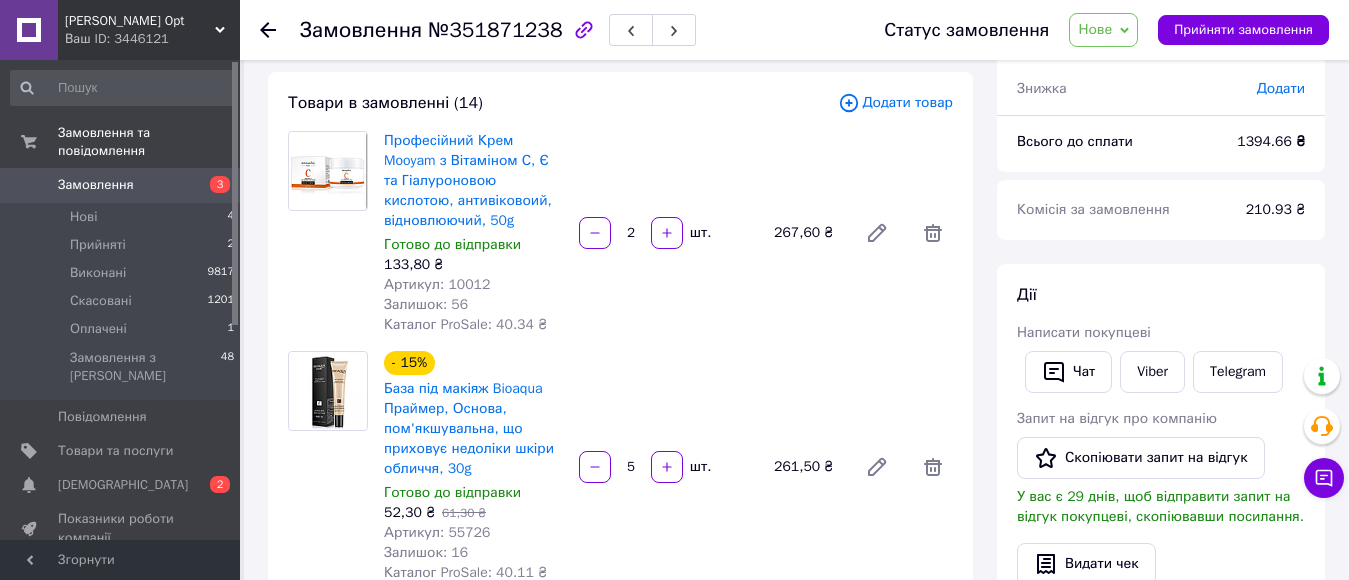 click 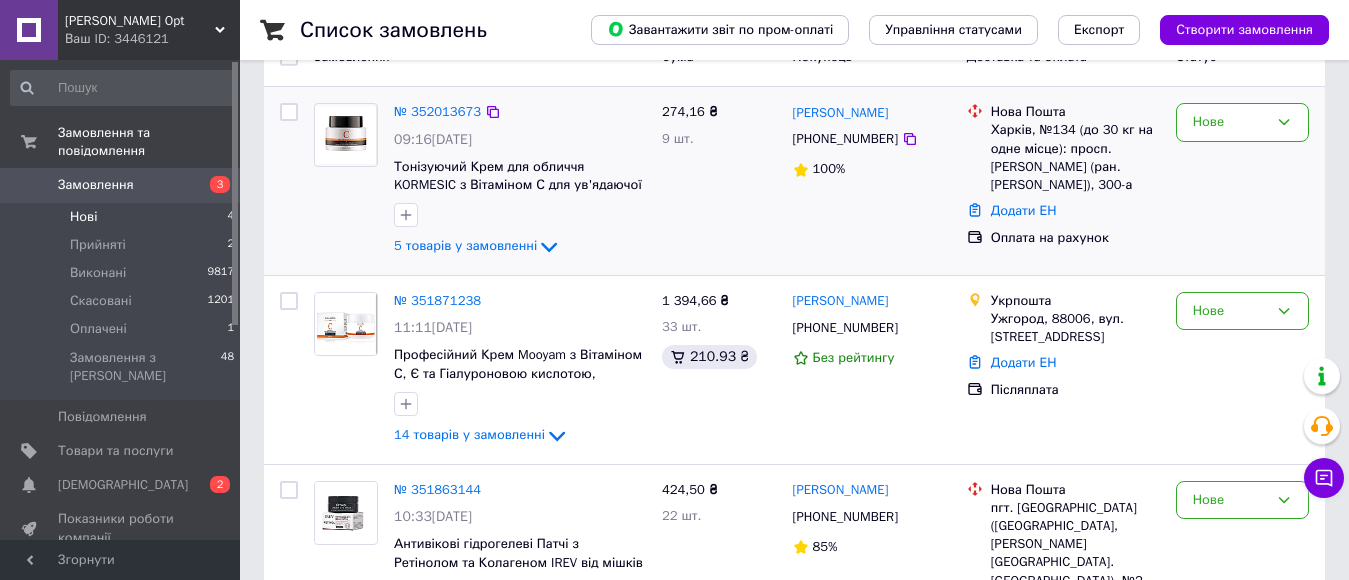 scroll, scrollTop: 500, scrollLeft: 0, axis: vertical 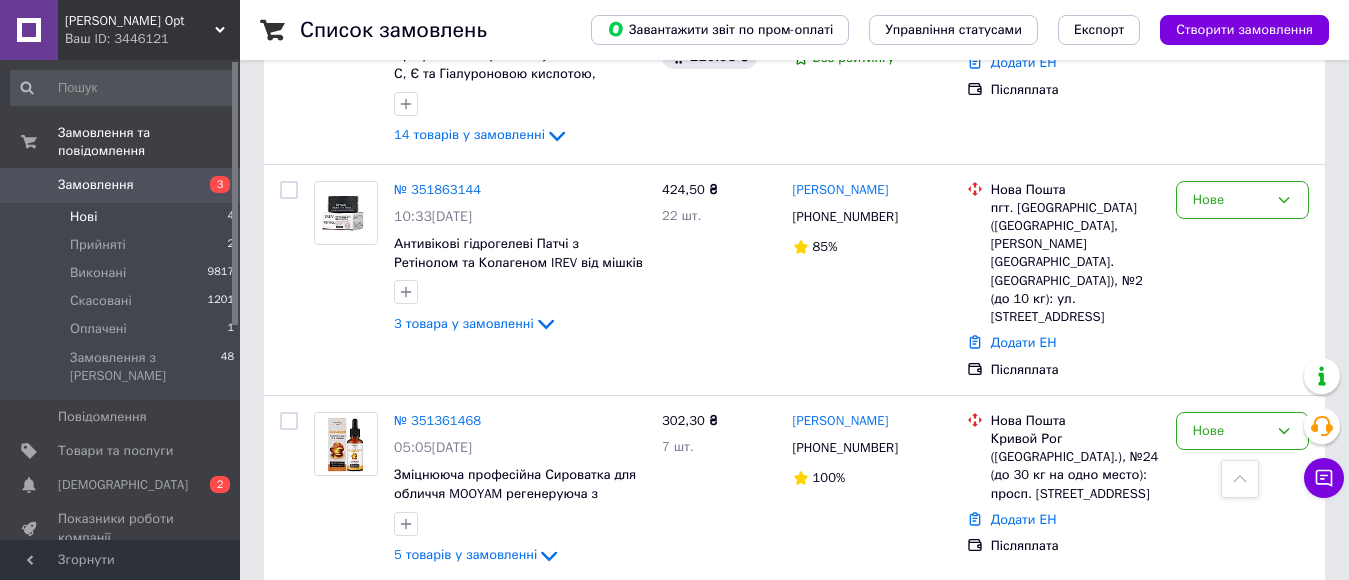 click on "Нові" at bounding box center (83, 217) 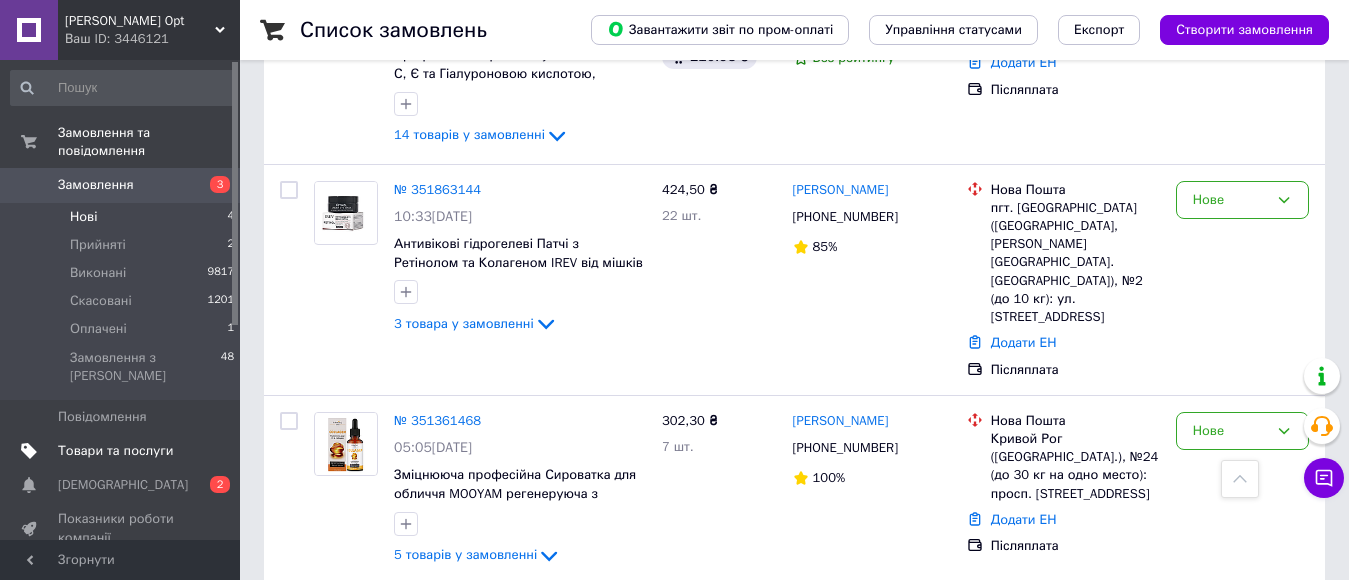 click on "Товари та послуги" at bounding box center (115, 451) 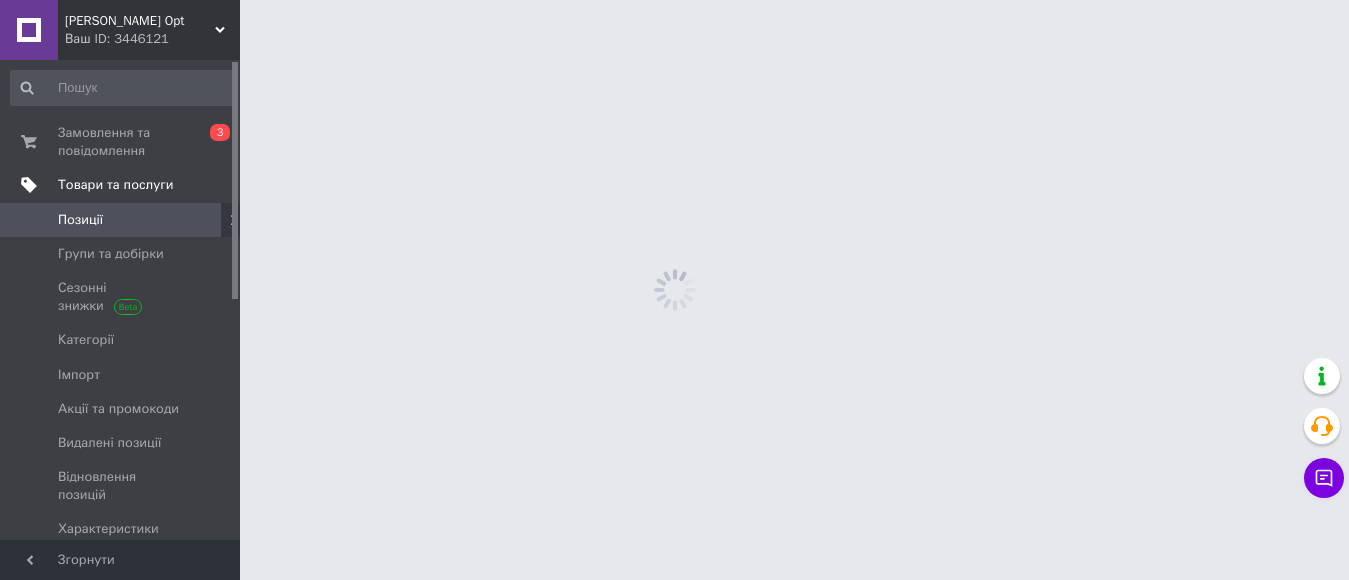 scroll, scrollTop: 0, scrollLeft: 0, axis: both 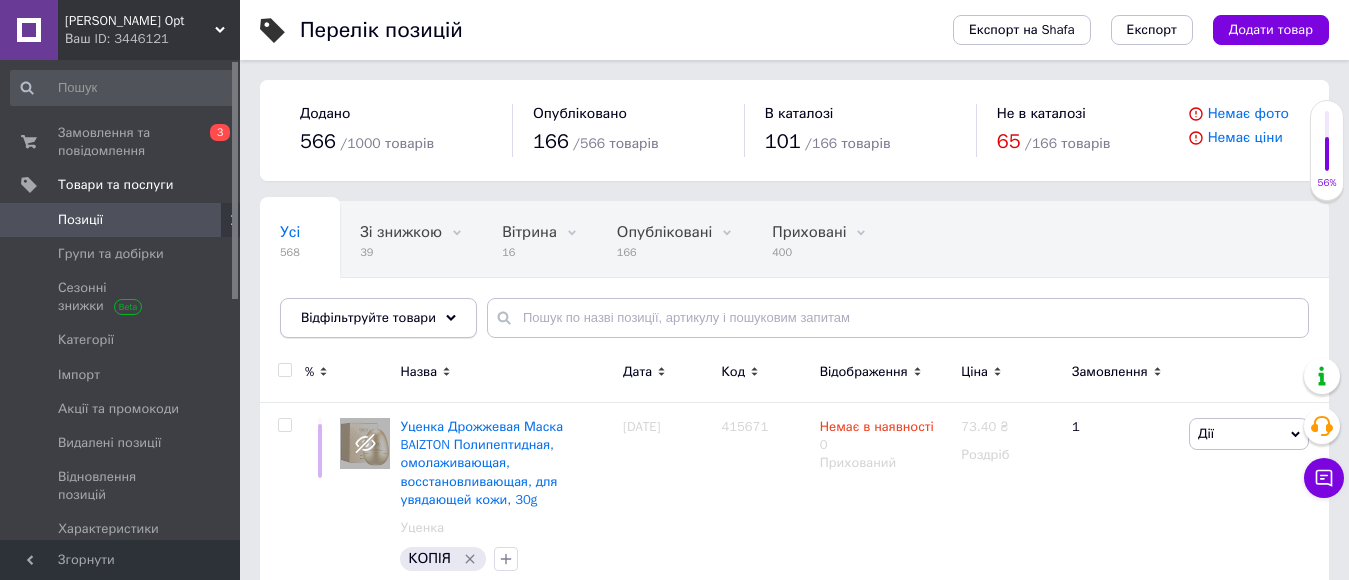 click 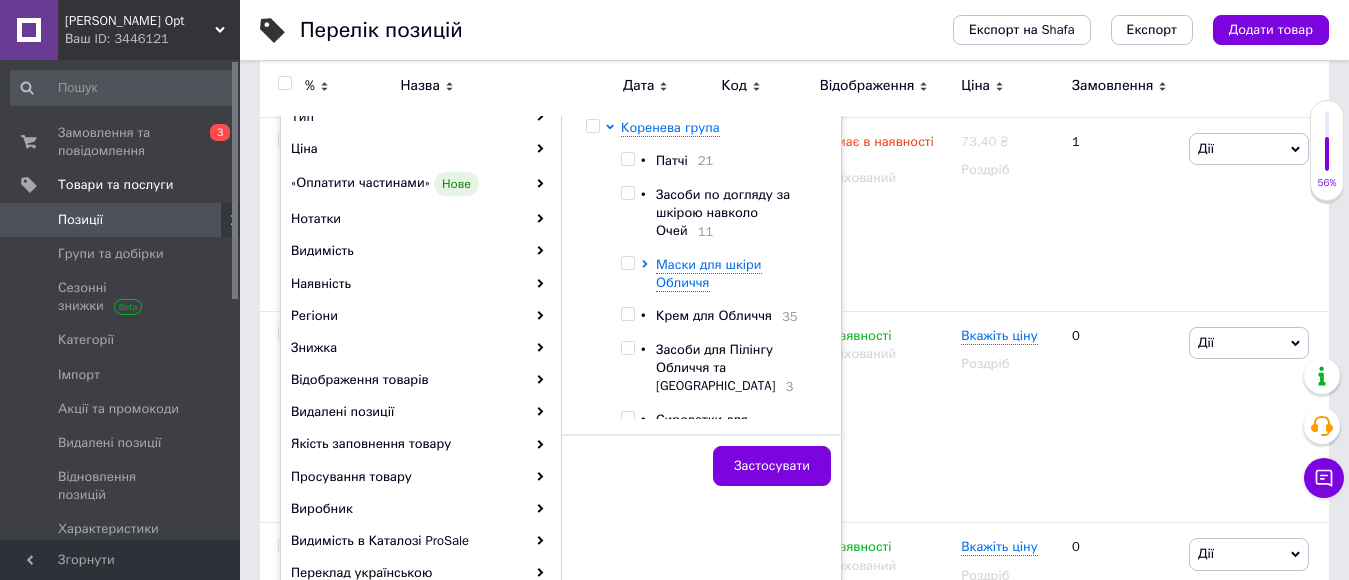 scroll, scrollTop: 300, scrollLeft: 0, axis: vertical 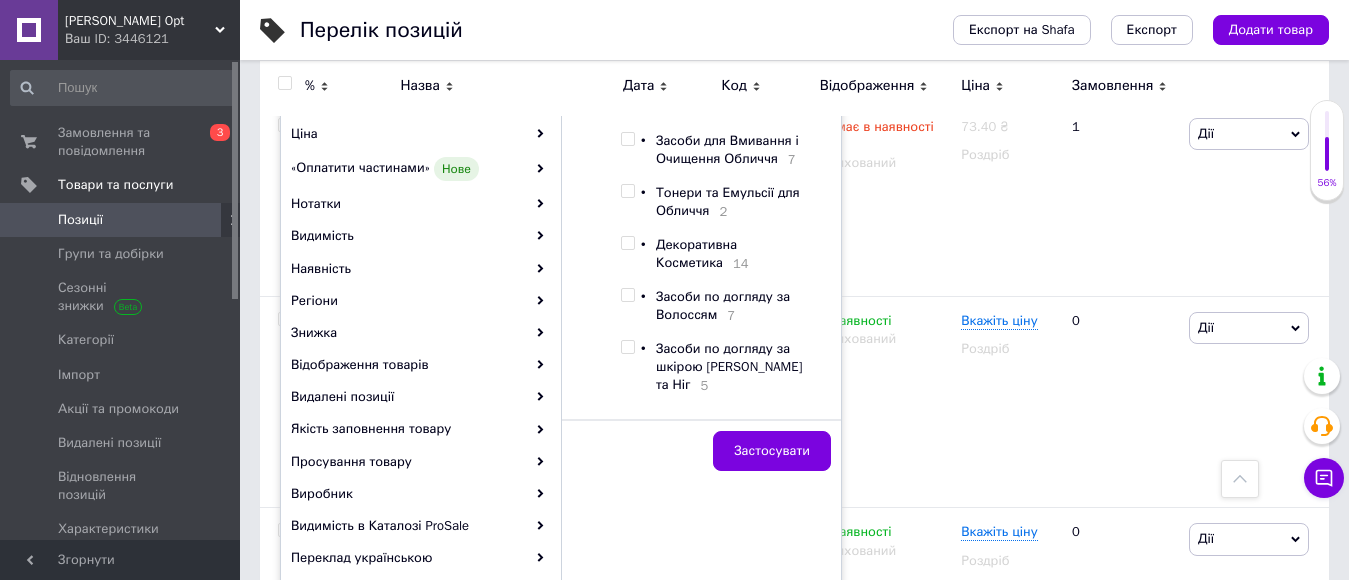 click at bounding box center [627, 417] 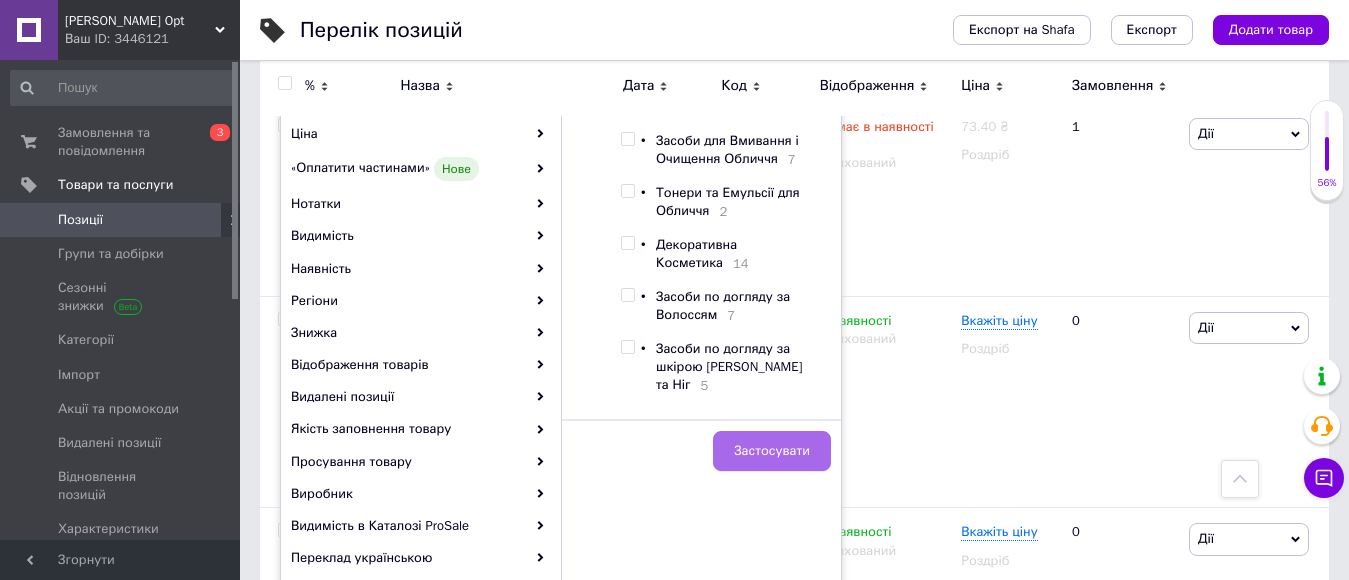 click on "Застосувати" at bounding box center (772, 451) 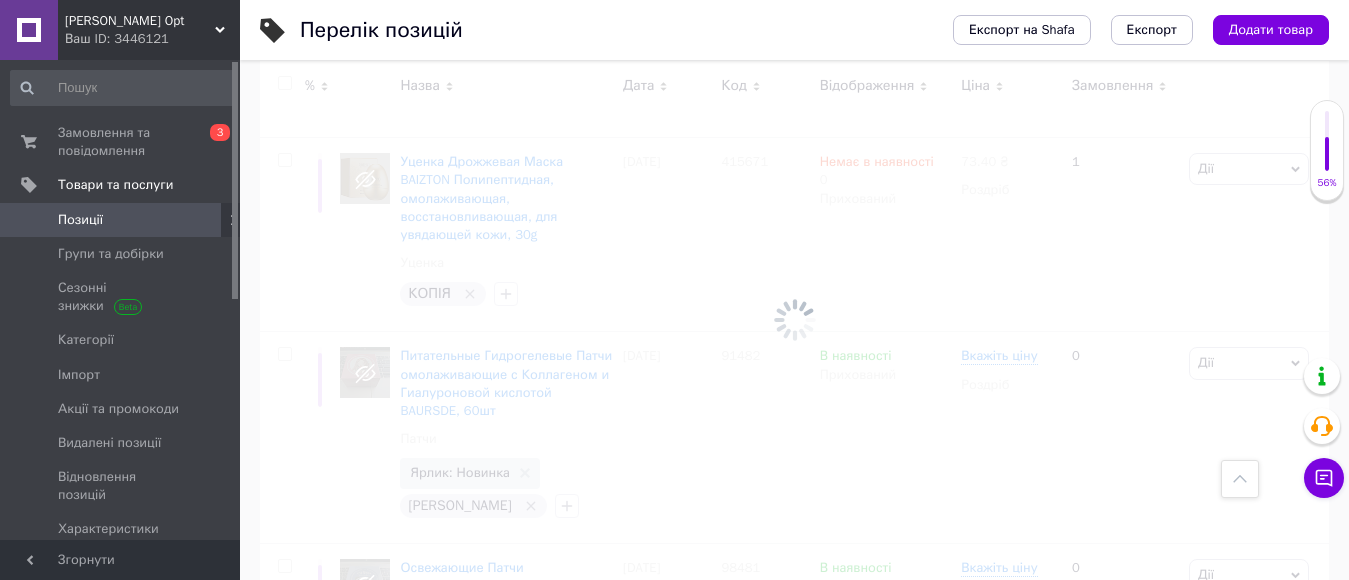 scroll, scrollTop: 0, scrollLeft: 89, axis: horizontal 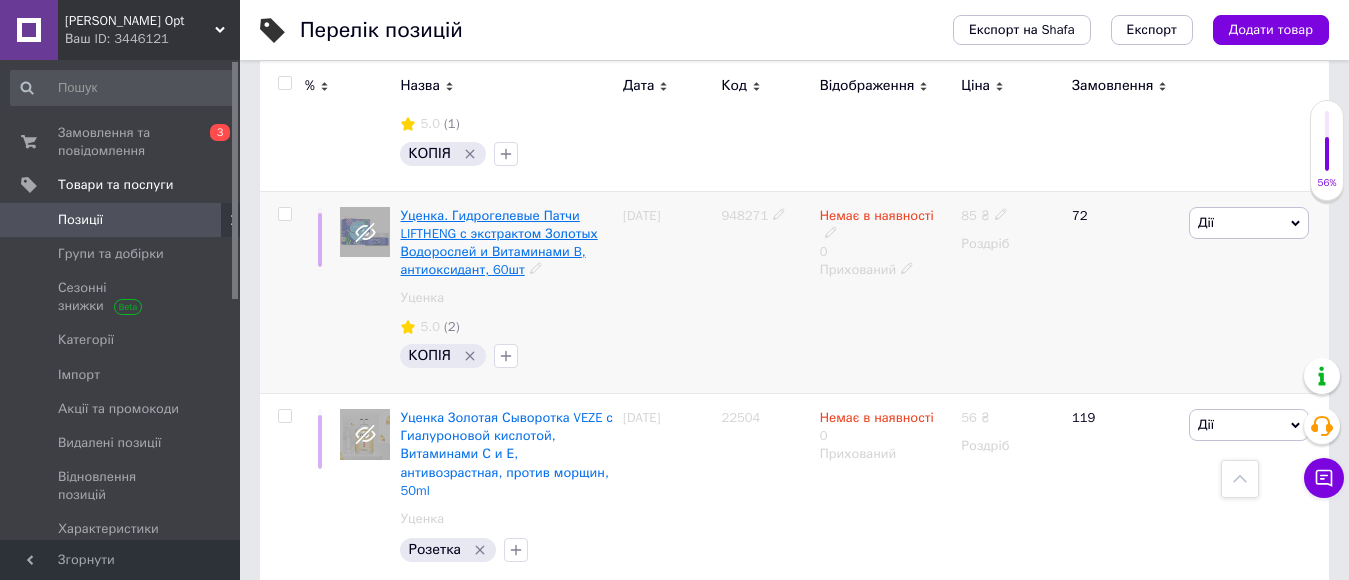 click on "Уценка. Гидрогелевые Патчи LIFTHENG с экстрактом Золотых Водорослей и Витаминами B, антиоксидант, 60шт" at bounding box center [498, 243] 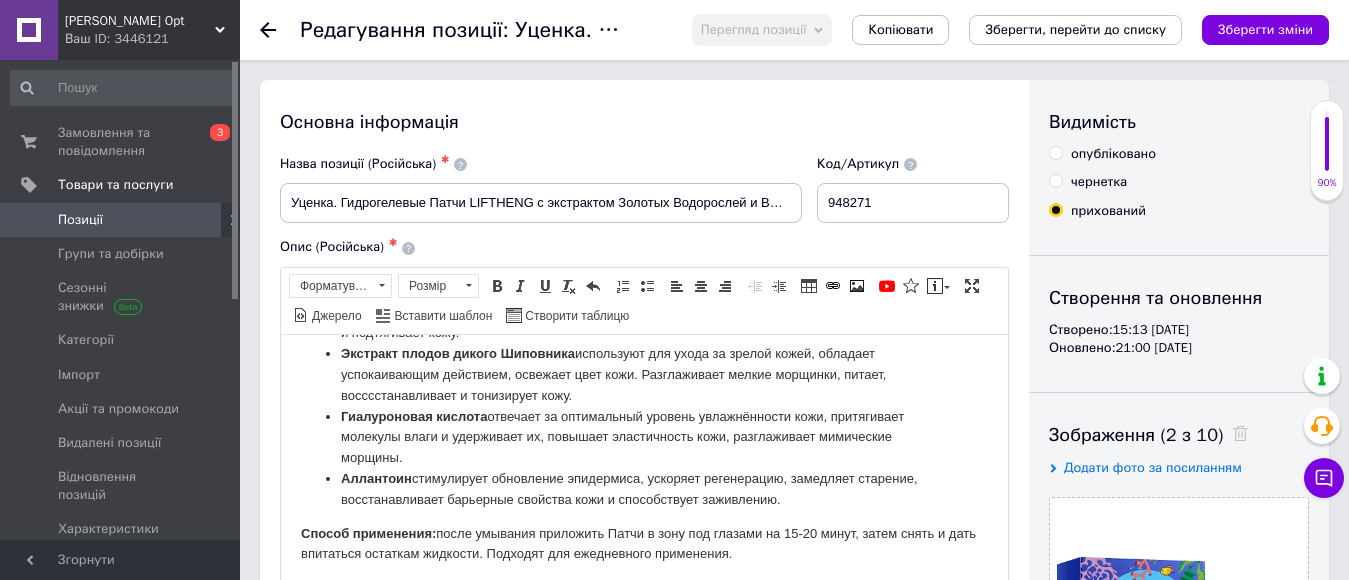 scroll, scrollTop: 500, scrollLeft: 0, axis: vertical 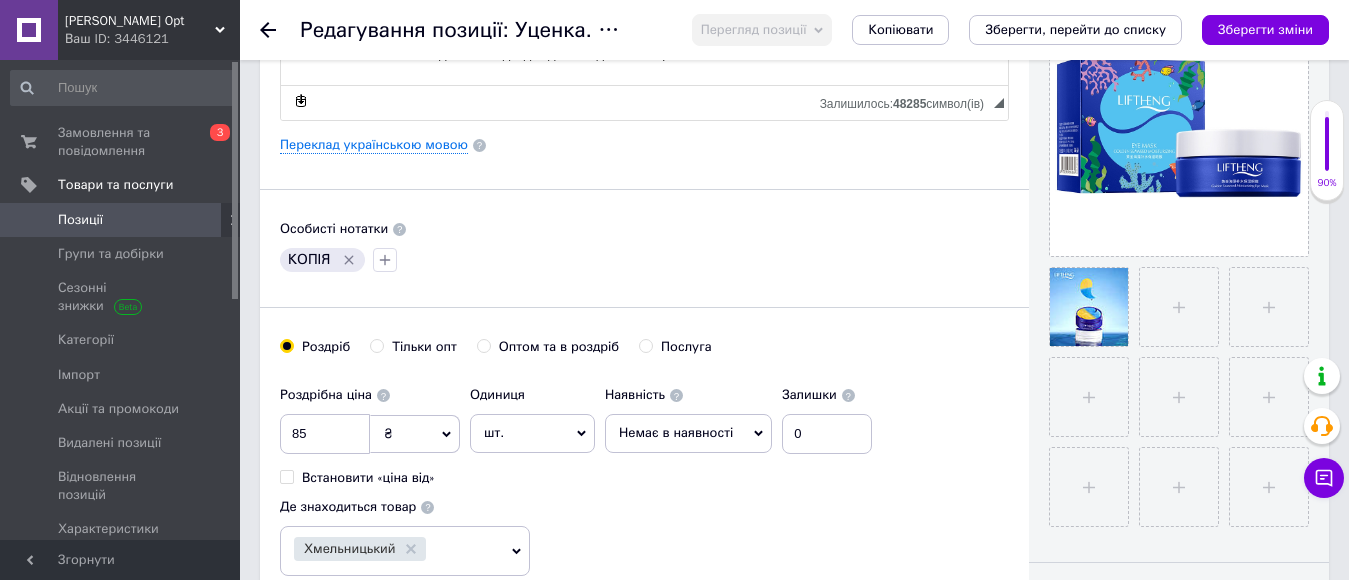click on "Немає в наявності" at bounding box center [676, 432] 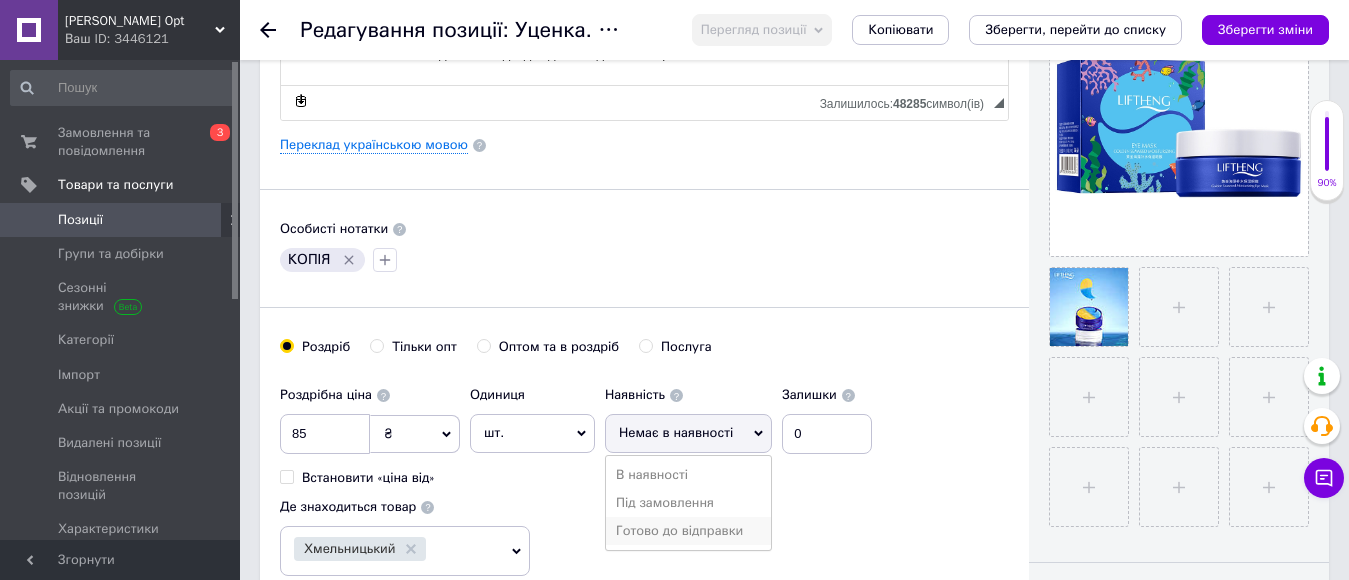 click on "Готово до відправки" at bounding box center (688, 531) 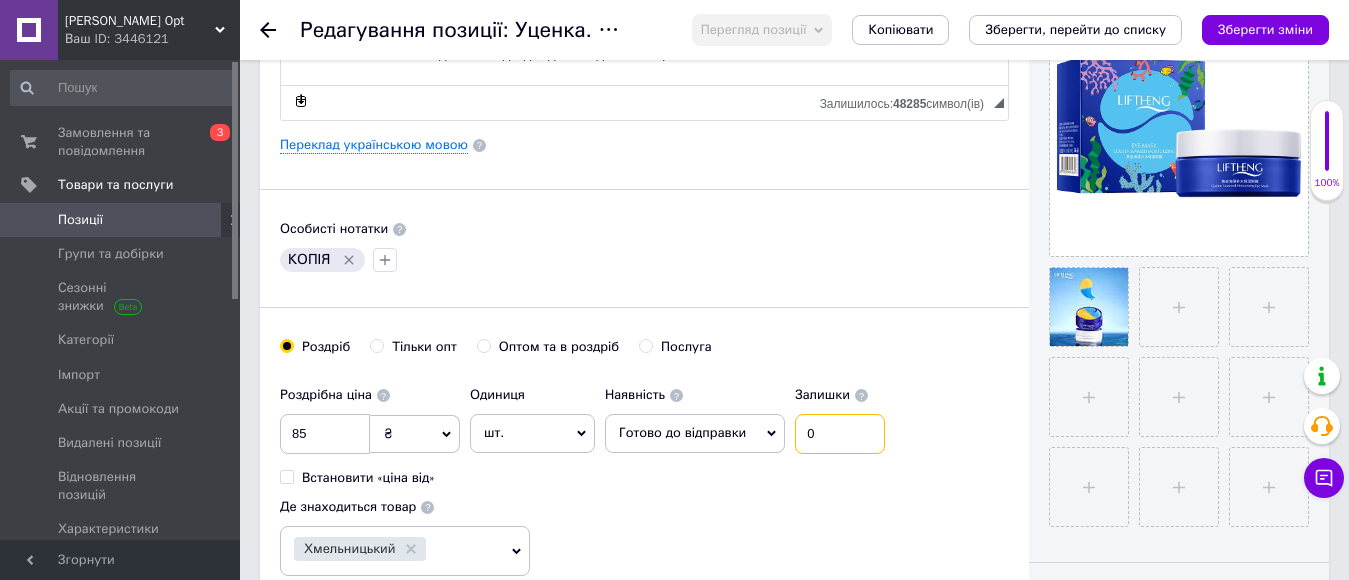click on "0" at bounding box center (840, 434) 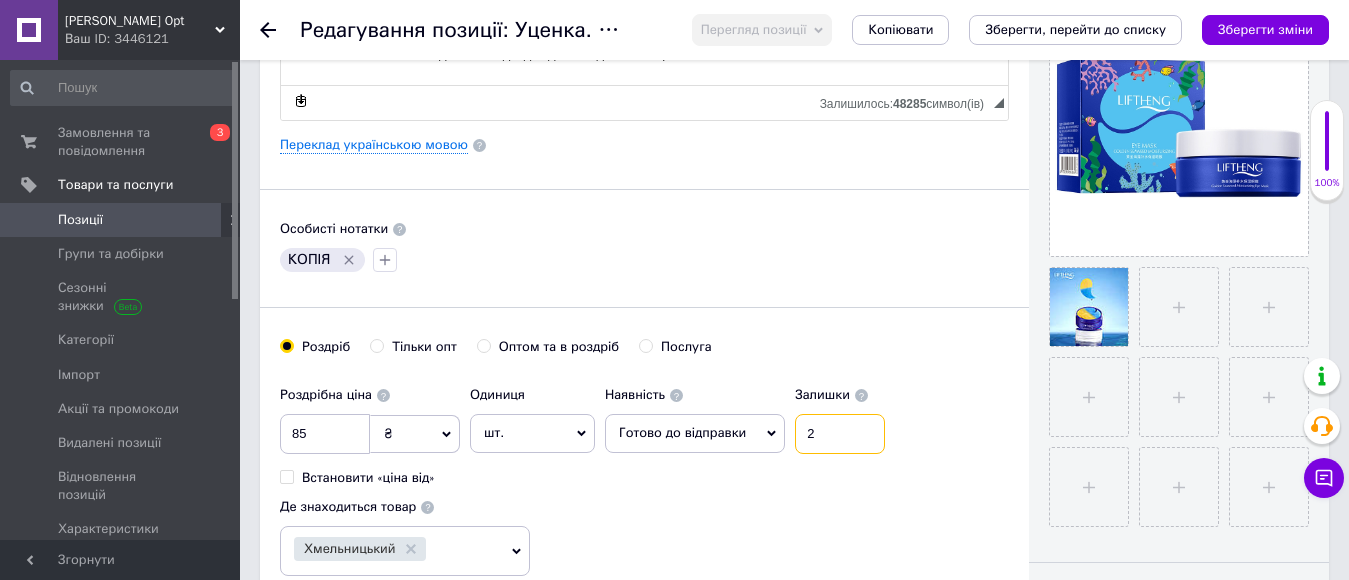 type on "2" 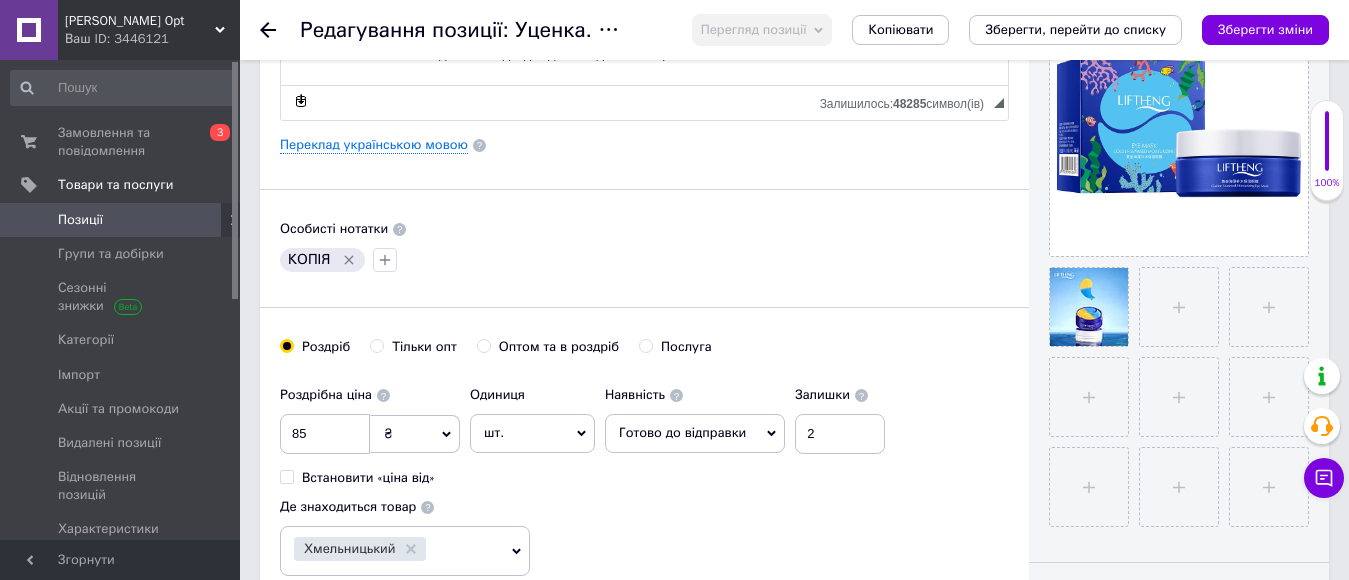 click on "Роздрібна ціна 85 ₴ $ EUR CHF GBP ¥ PLN ₸ MDL HUF KGS CNY TRY KRW lei Встановити «ціна від» Одиниця шт. Популярне комплект упаковка кв.м пара м кг пог.м послуга т а автоцистерна ампула б балон банка блістер бобіна бочка [PERSON_NAME] бухта в ват виїзд відро г г га година гр/кв.м гігакалорія д дав два місяці день доба доза є єврокуб з зміна к кВт каністра карат кв.дм кв.м кв.см кв.фут квартал кг кг/кв.м км колесо комплект коробка куб.дм куб.м л л лист м м мВт мл мм моток місяць мішок н набір номер о об'єкт од. п палетомісце пара партія пач пог.м послуга посівна одиниця птахомісце півроку пігулка 1" at bounding box center (644, 476) 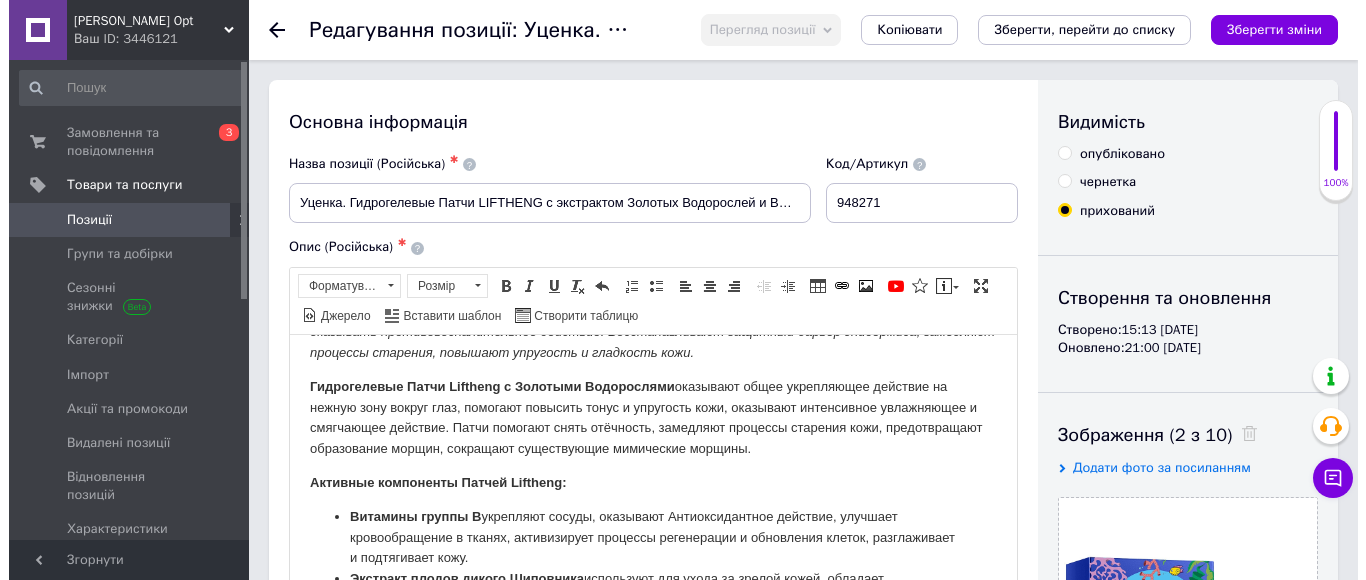 scroll, scrollTop: 0, scrollLeft: 0, axis: both 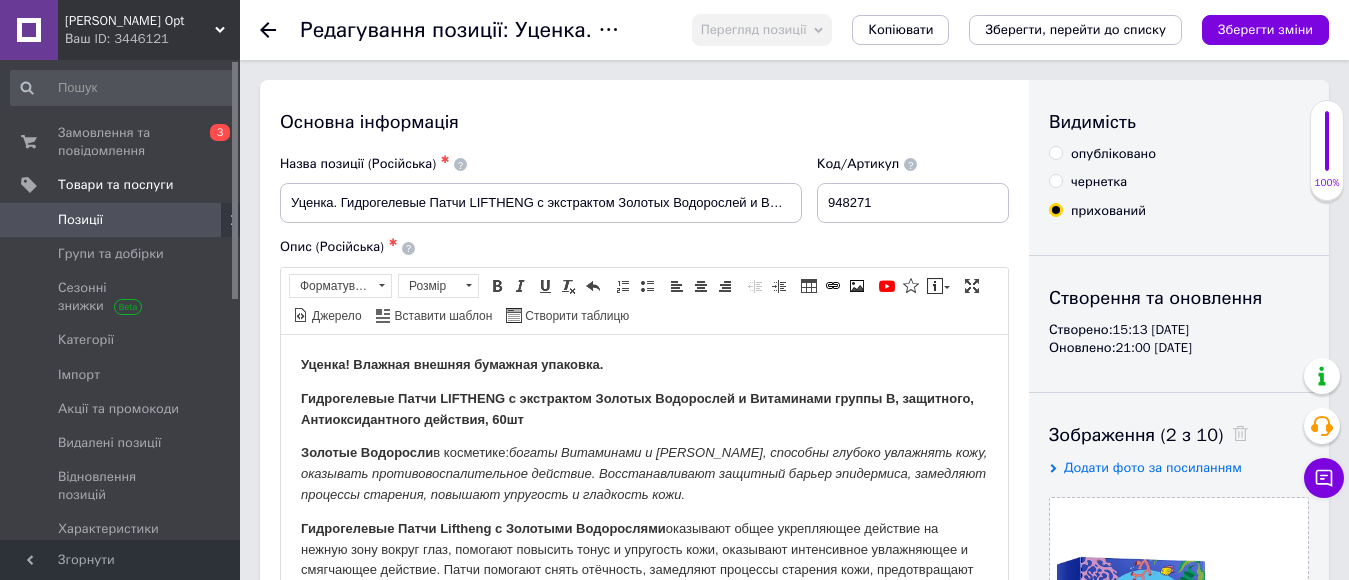 click on "опубліковано" at bounding box center [1055, 152] 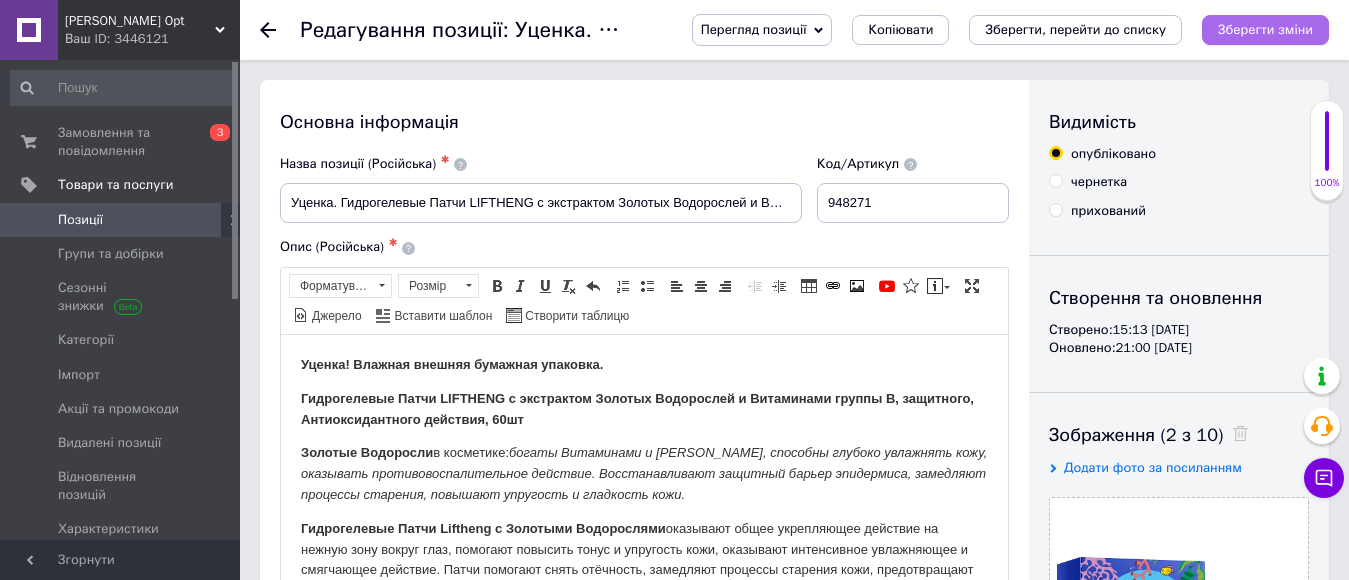 click on "Зберегти зміни" at bounding box center (1265, 29) 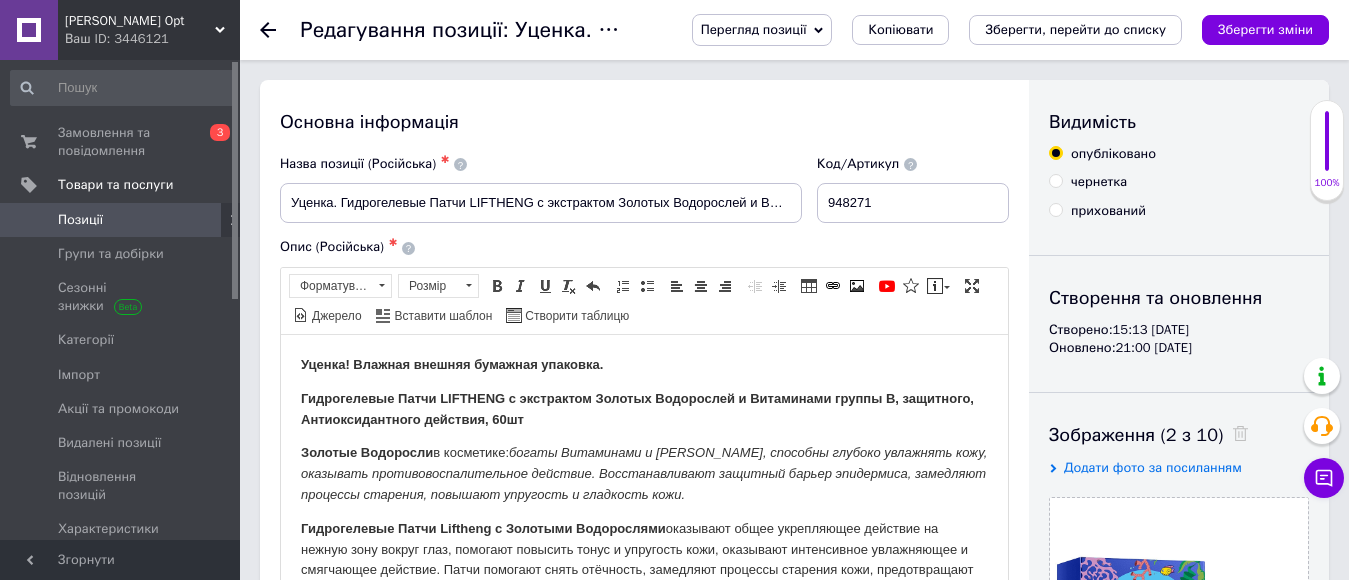 click 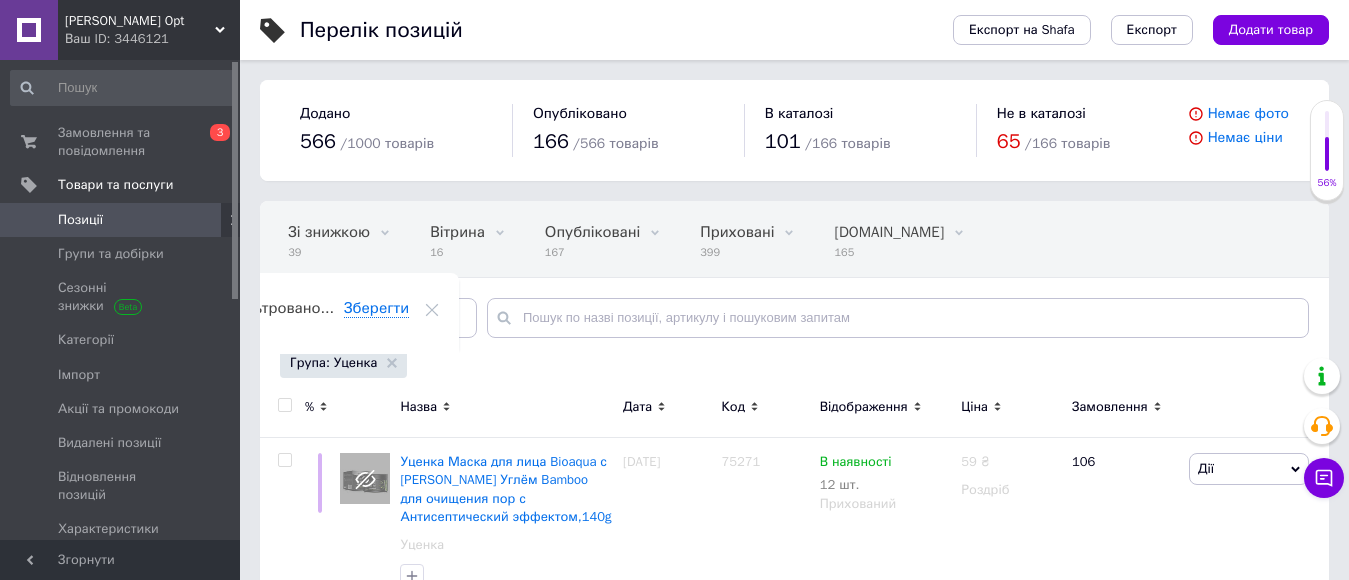 scroll, scrollTop: 0, scrollLeft: 89, axis: horizontal 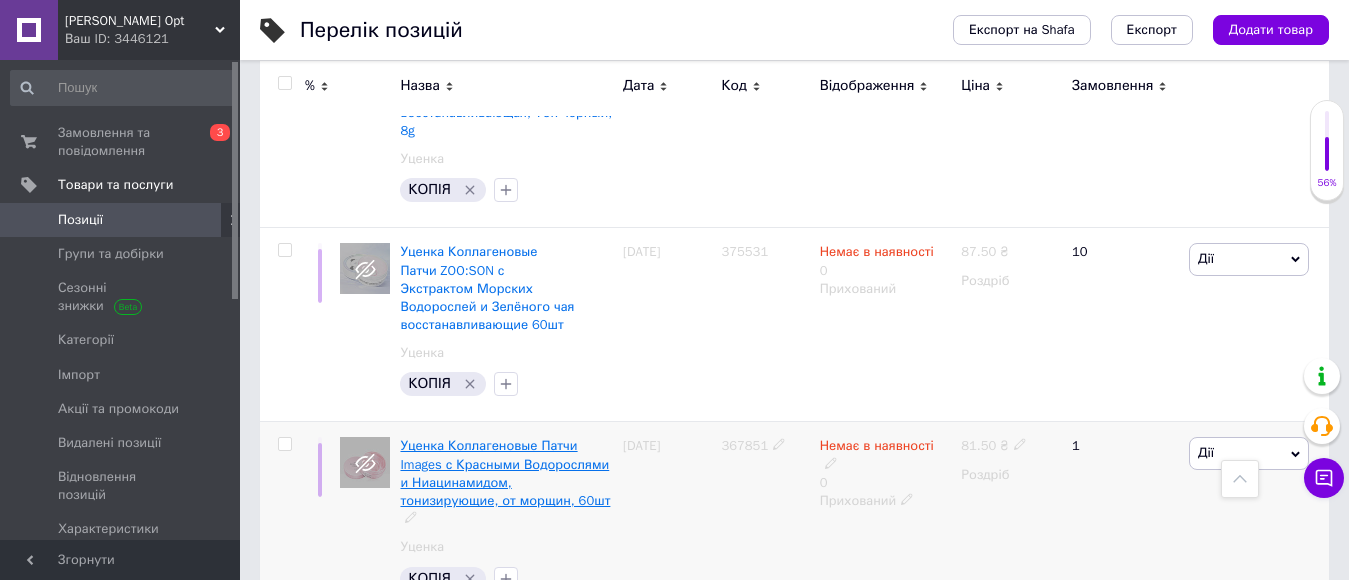 click on "Уценка Коллагеновые Патчи Images с Красными Водорослями и Ниацинамидом, тонизирующие, от морщин, 60шт" at bounding box center [505, 473] 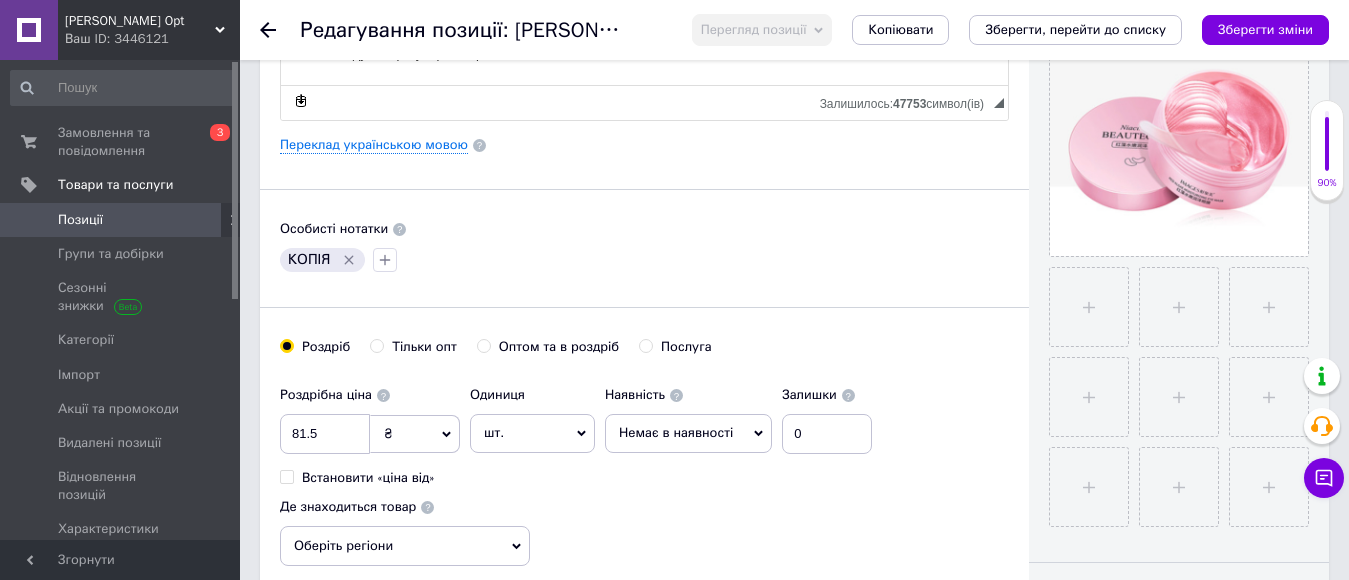 scroll, scrollTop: 800, scrollLeft: 0, axis: vertical 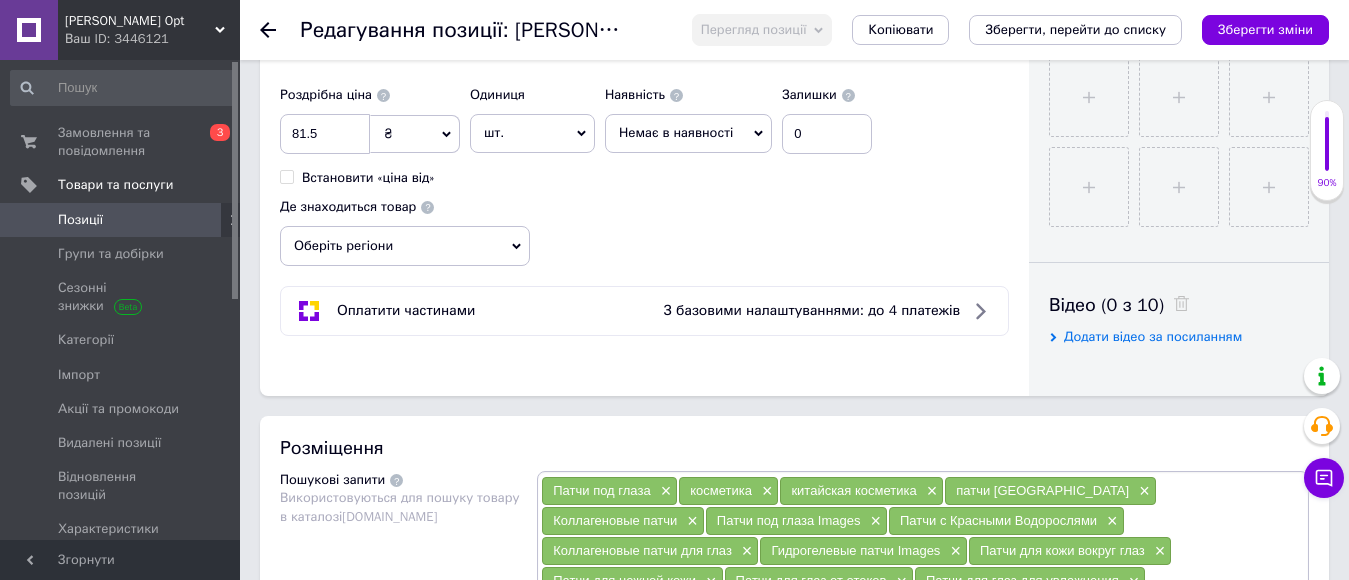 click on "Немає в наявності" at bounding box center [676, 132] 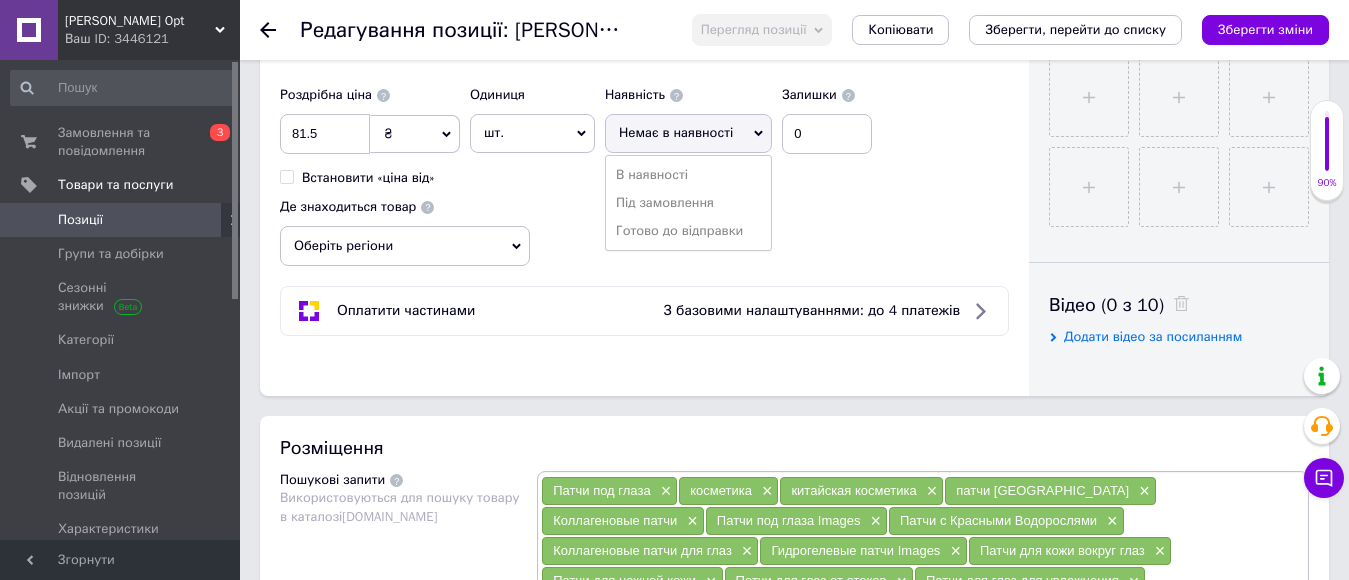 click on "Готово до відправки" at bounding box center [688, 231] 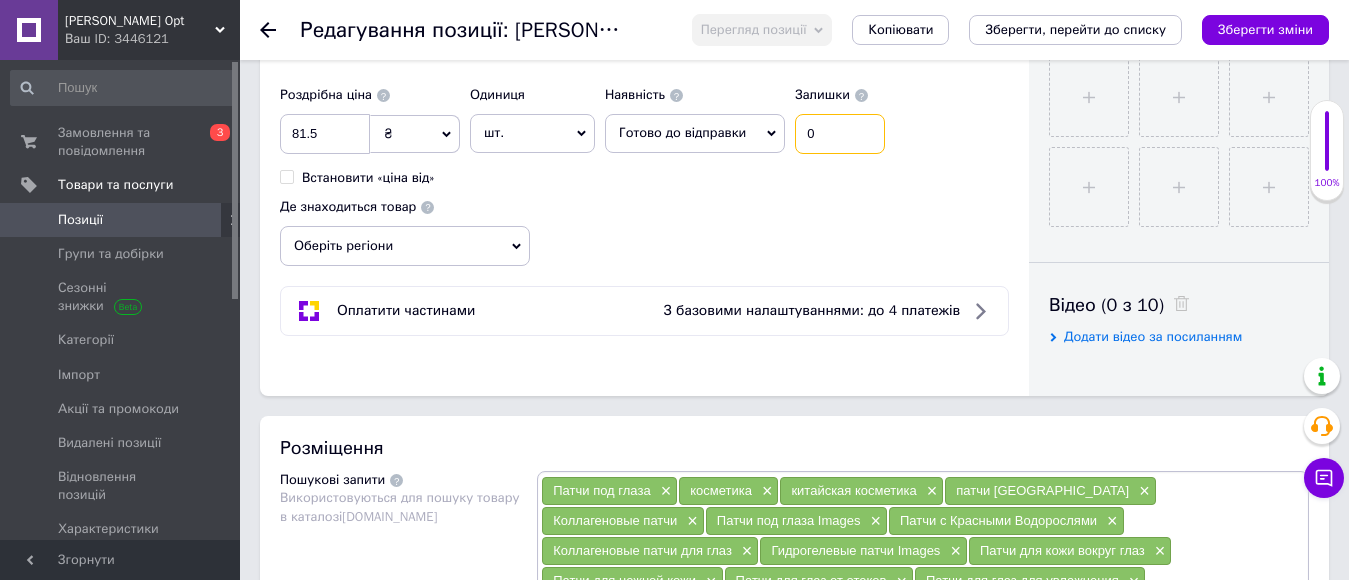 click on "0" at bounding box center (840, 134) 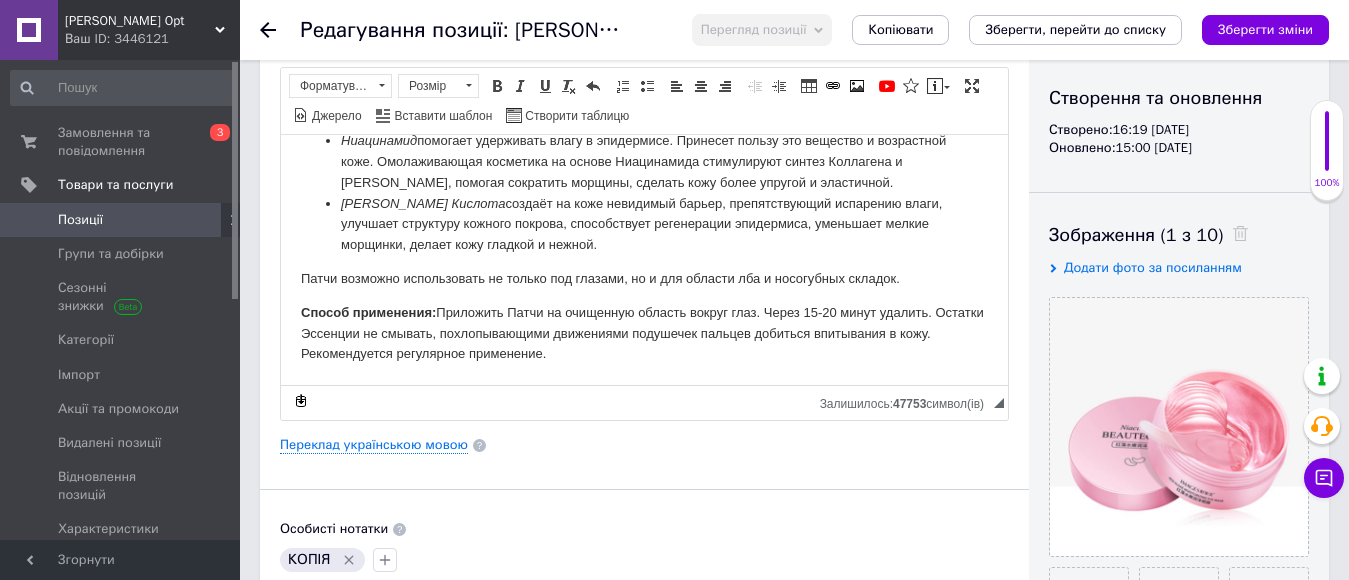 scroll, scrollTop: 0, scrollLeft: 0, axis: both 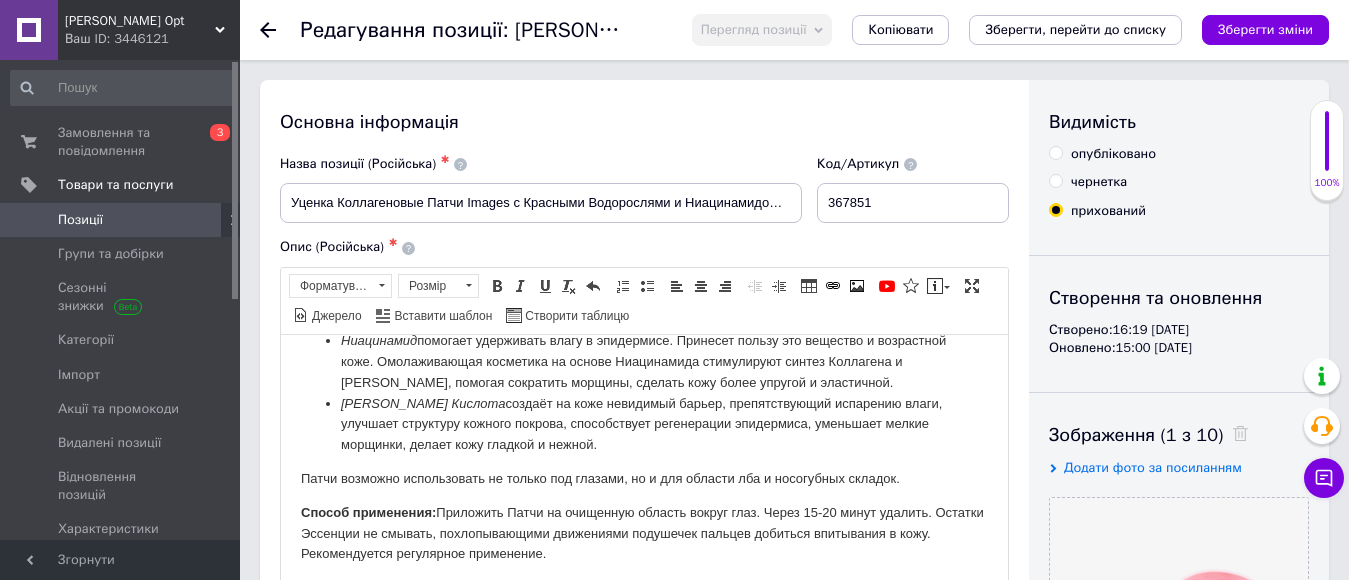type on "1" 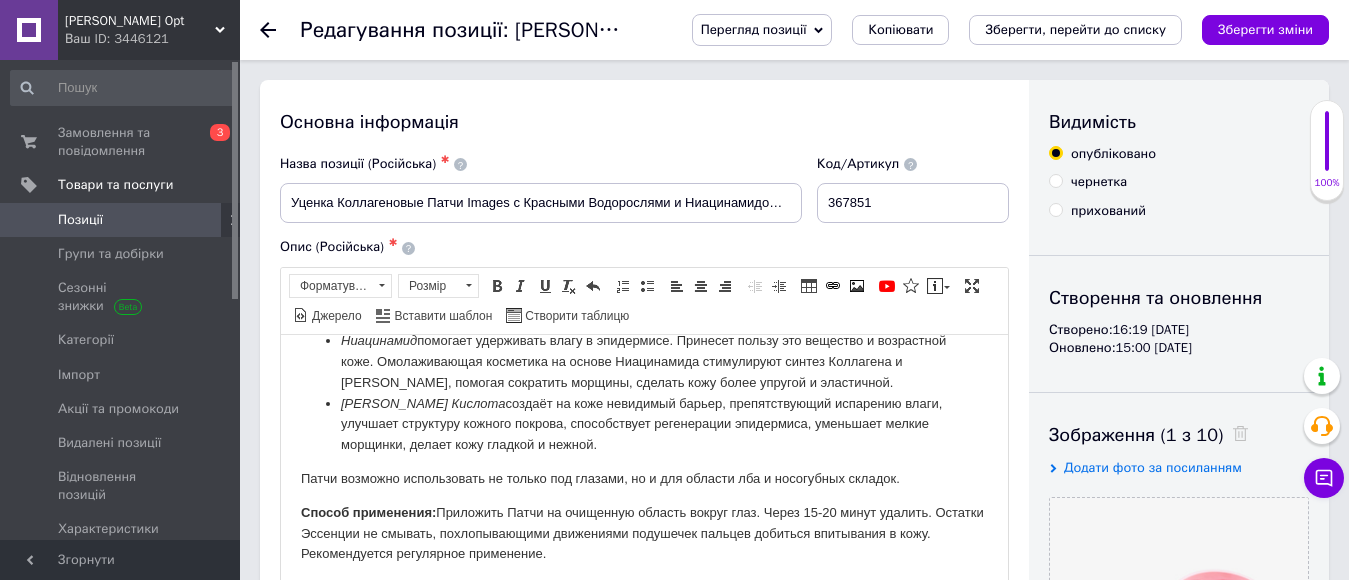 drag, startPoint x: 1236, startPoint y: 31, endPoint x: 1186, endPoint y: 64, distance: 59.908264 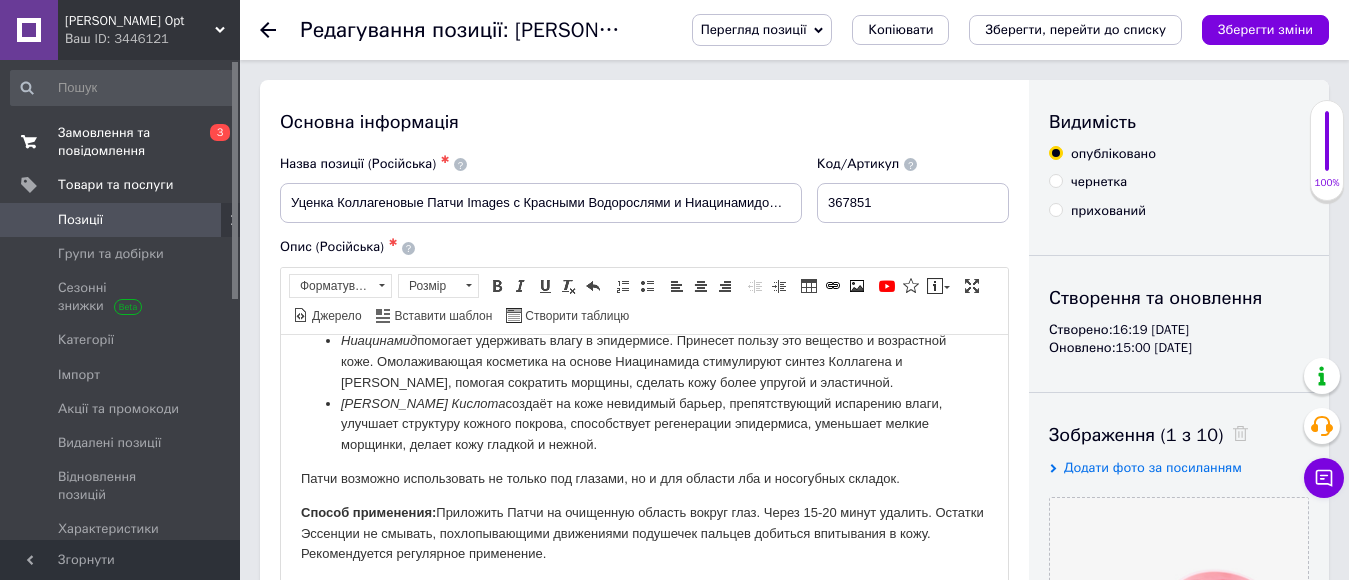 click on "Замовлення та повідомлення" at bounding box center (121, 142) 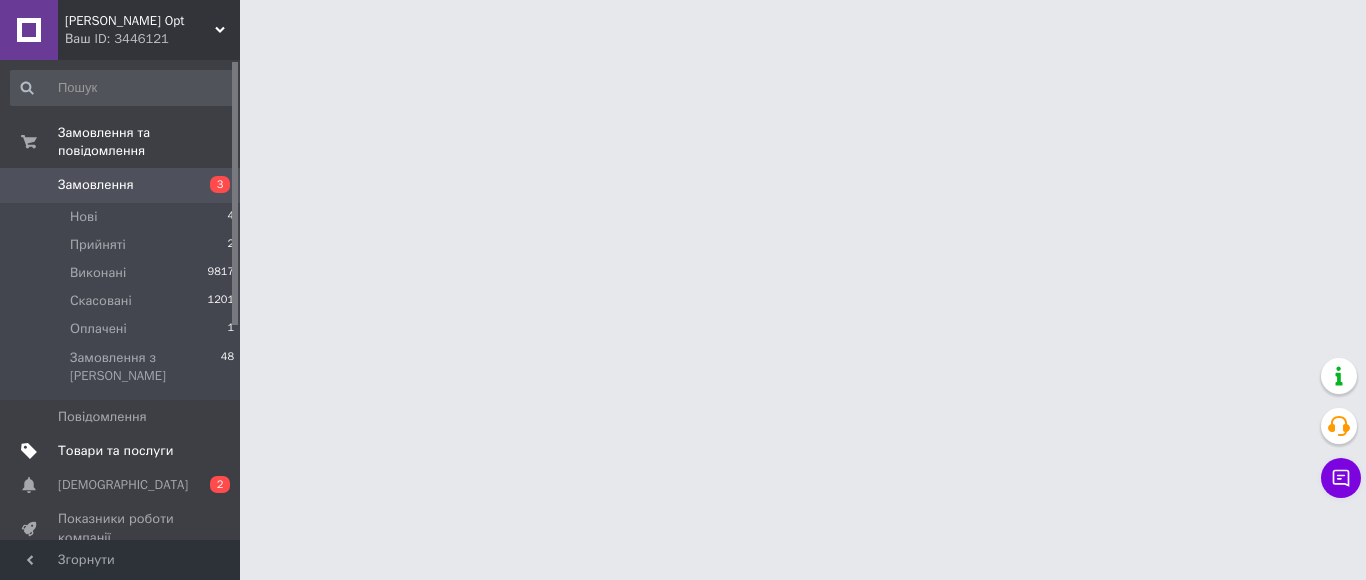 click on "Товари та послуги" at bounding box center [115, 451] 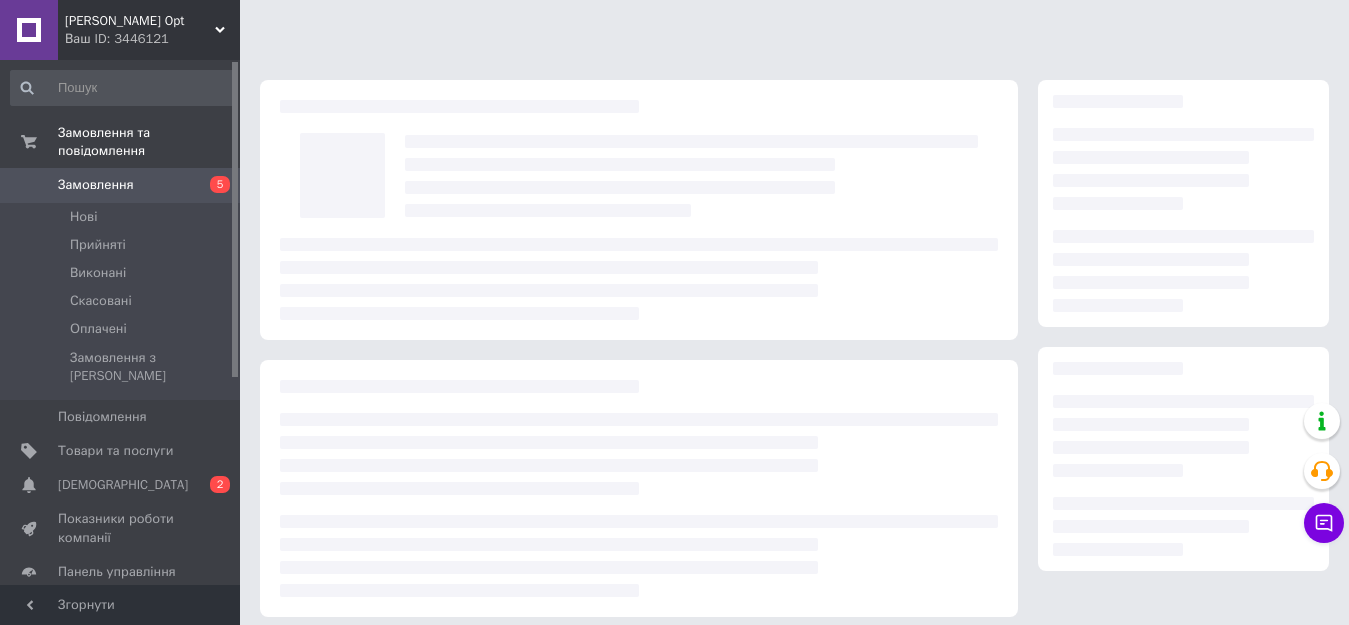 scroll, scrollTop: 0, scrollLeft: 0, axis: both 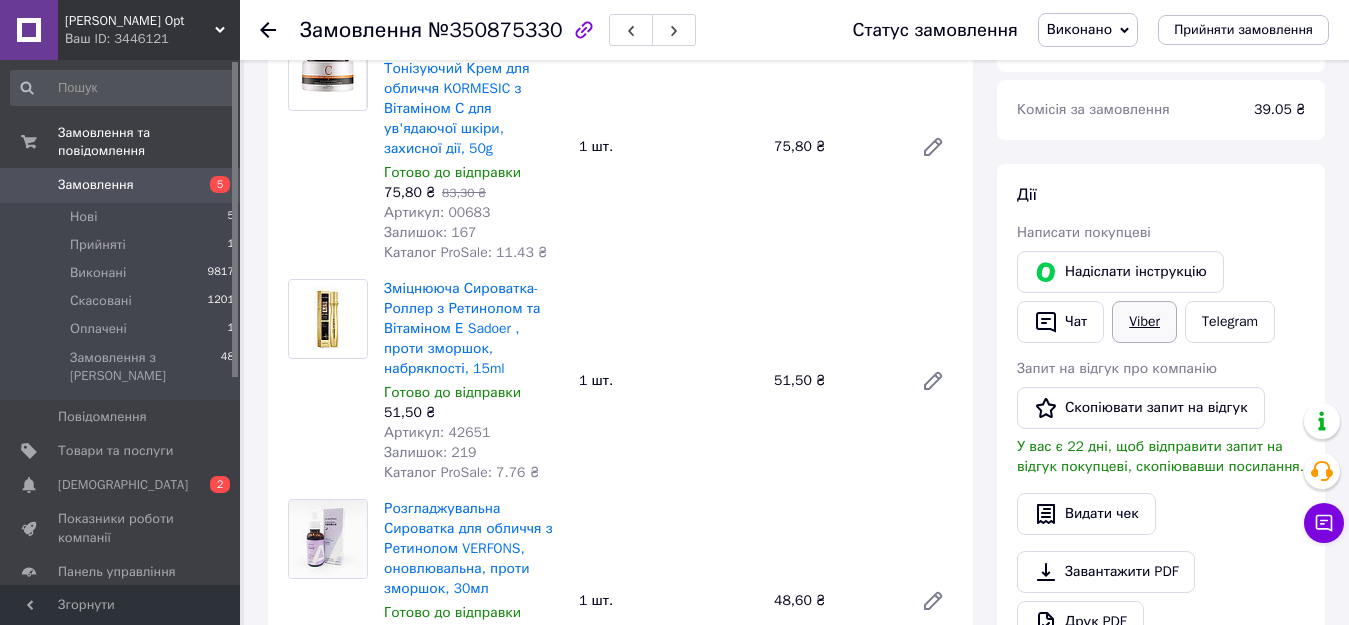 click on "Viber" at bounding box center [1144, 322] 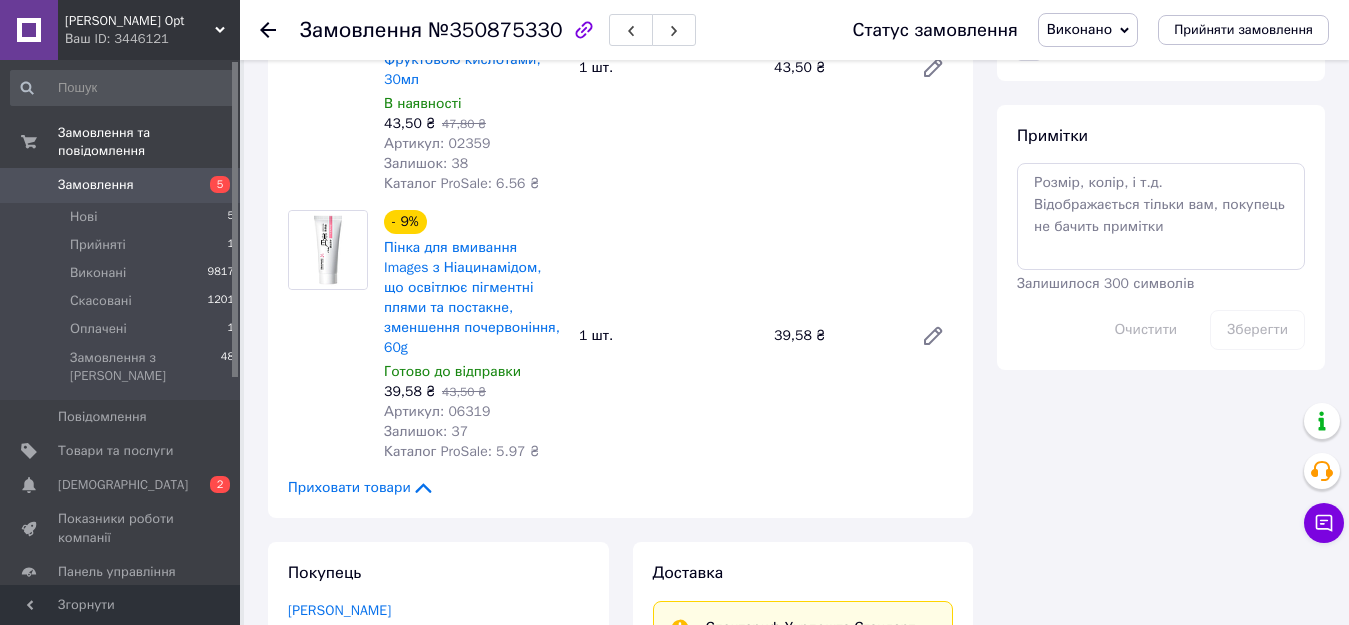 scroll, scrollTop: 1000, scrollLeft: 0, axis: vertical 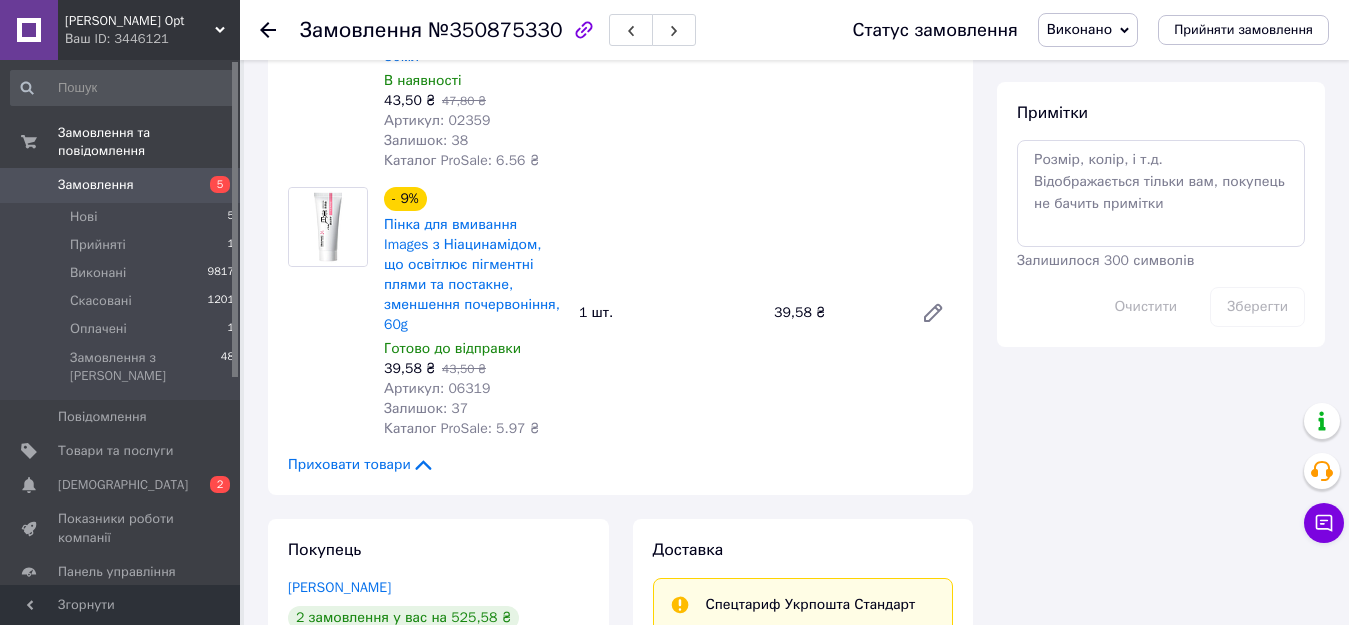 click 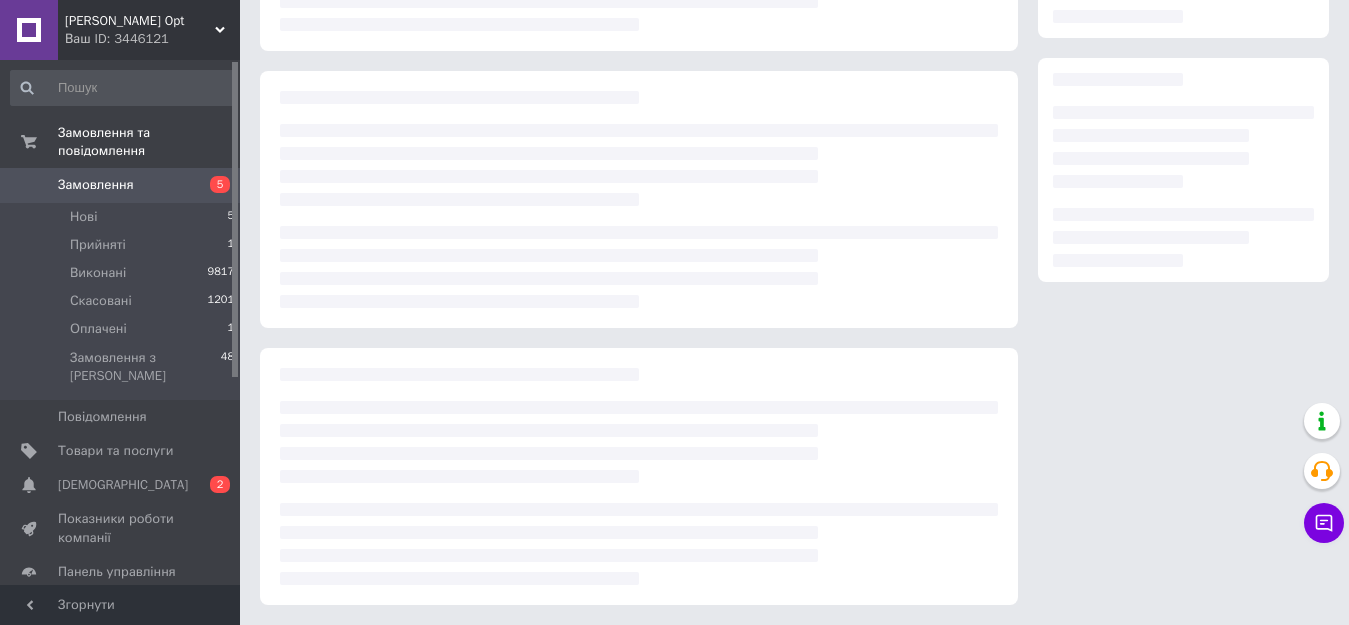 scroll, scrollTop: 289, scrollLeft: 0, axis: vertical 